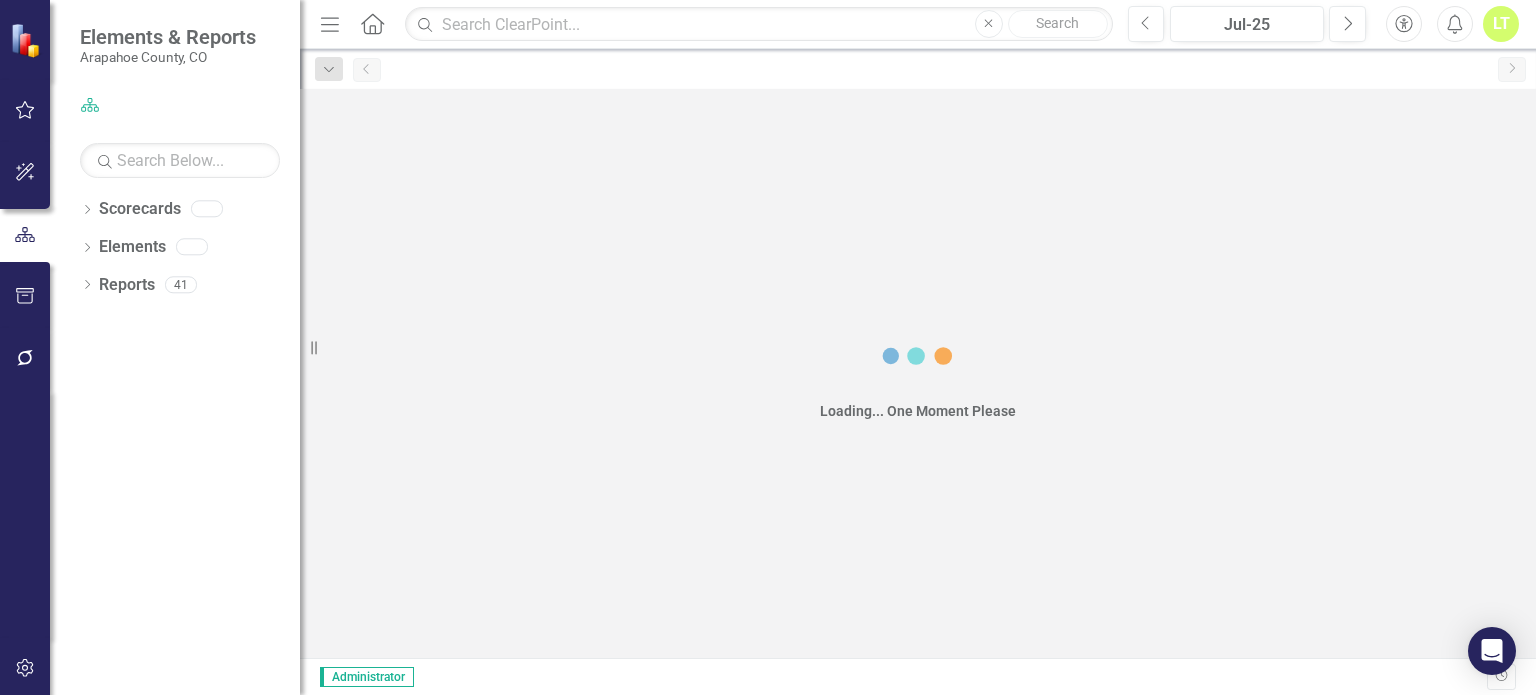 scroll, scrollTop: 0, scrollLeft: 0, axis: both 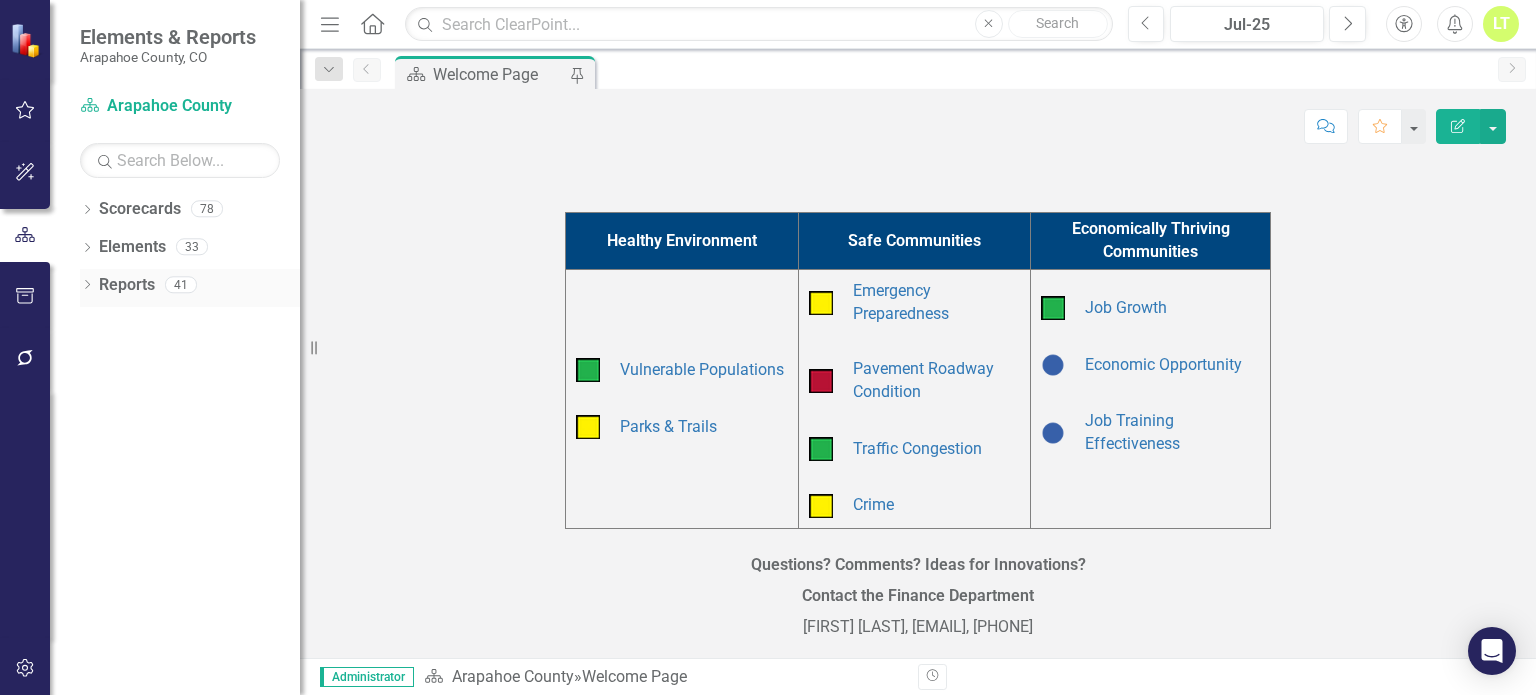 click on "Dropdown" 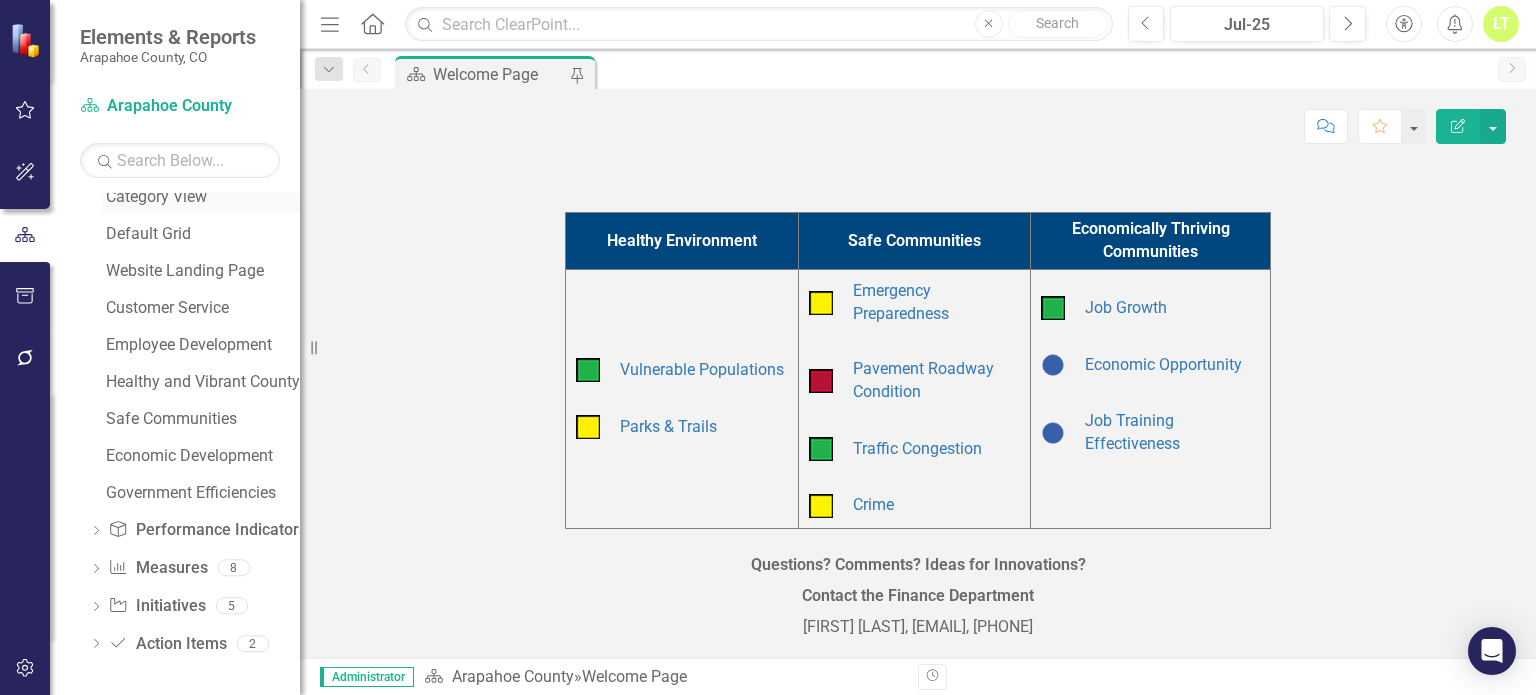 scroll, scrollTop: 0, scrollLeft: 0, axis: both 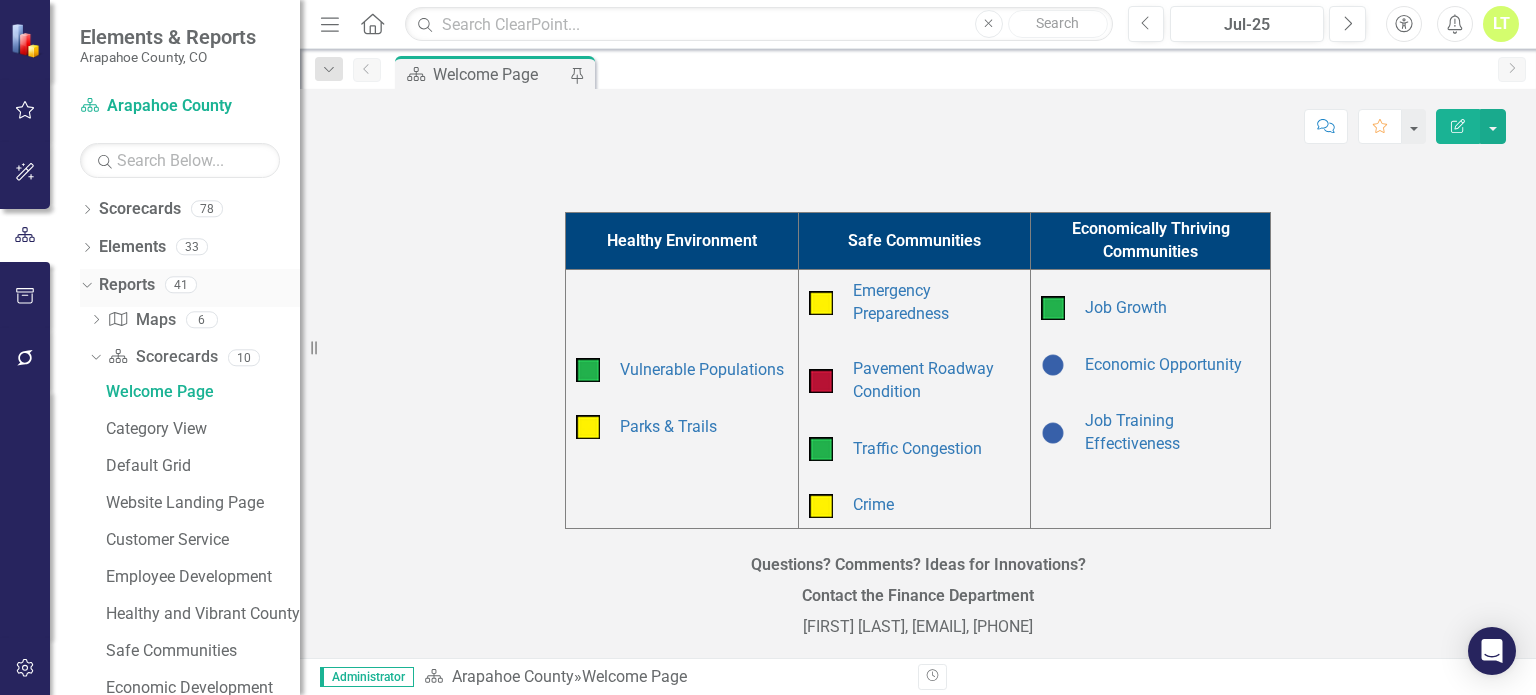 click on "Reports" at bounding box center (127, 285) 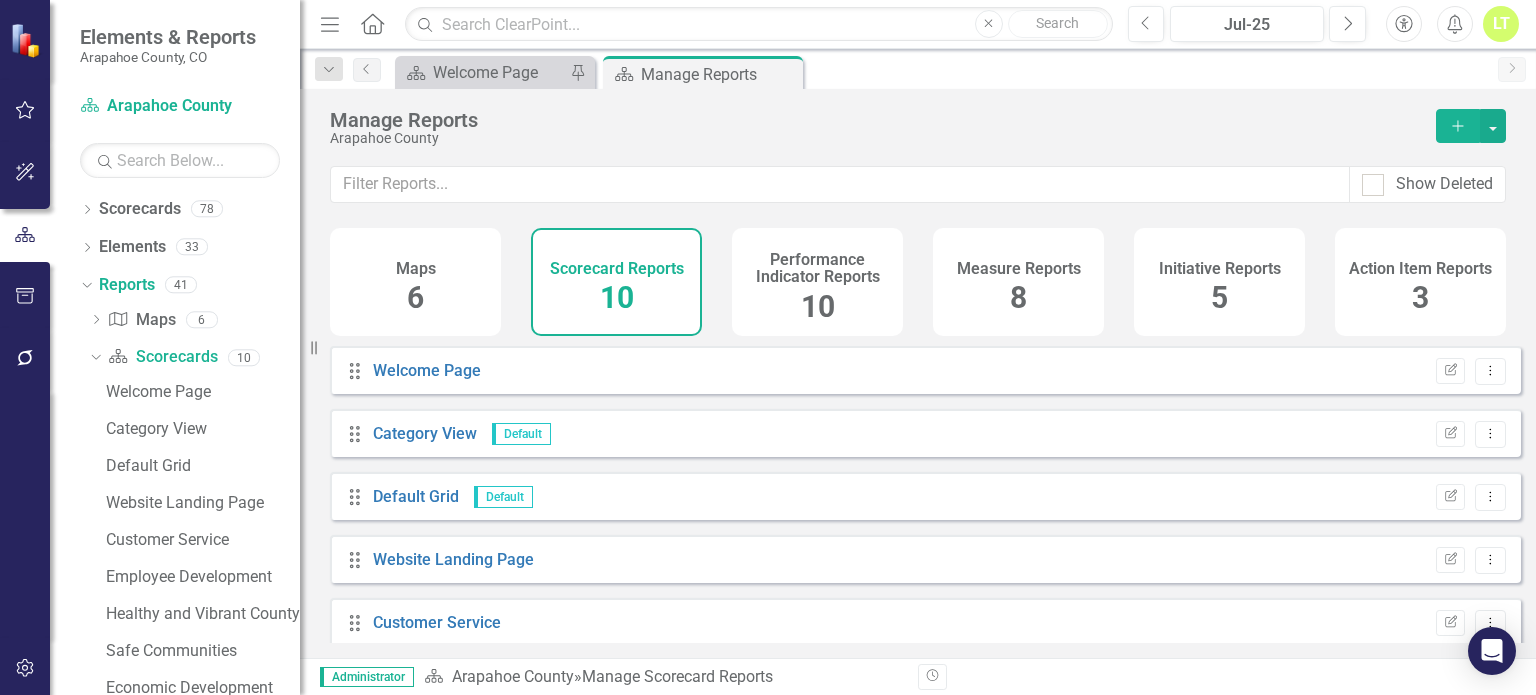 click on "Measure Reports" at bounding box center [1019, 269] 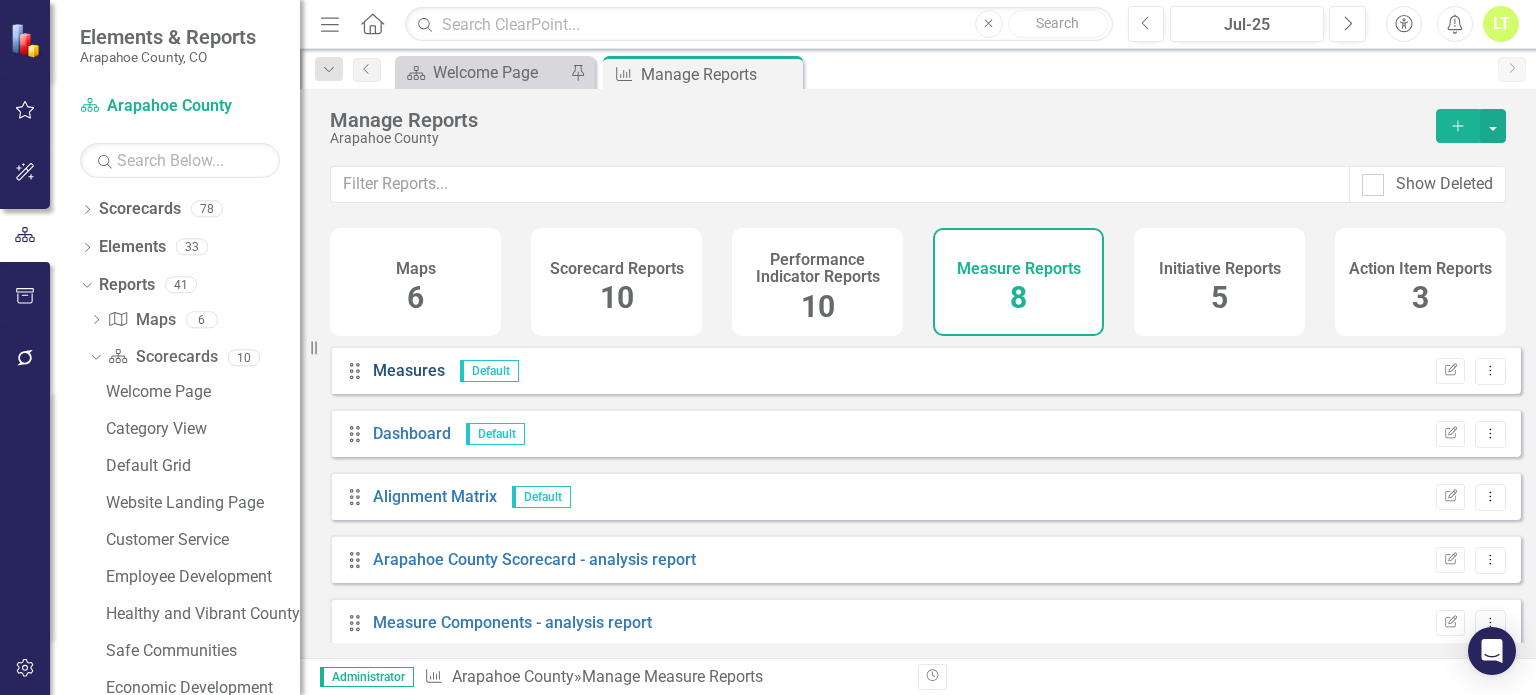 click on "Measures" at bounding box center [409, 370] 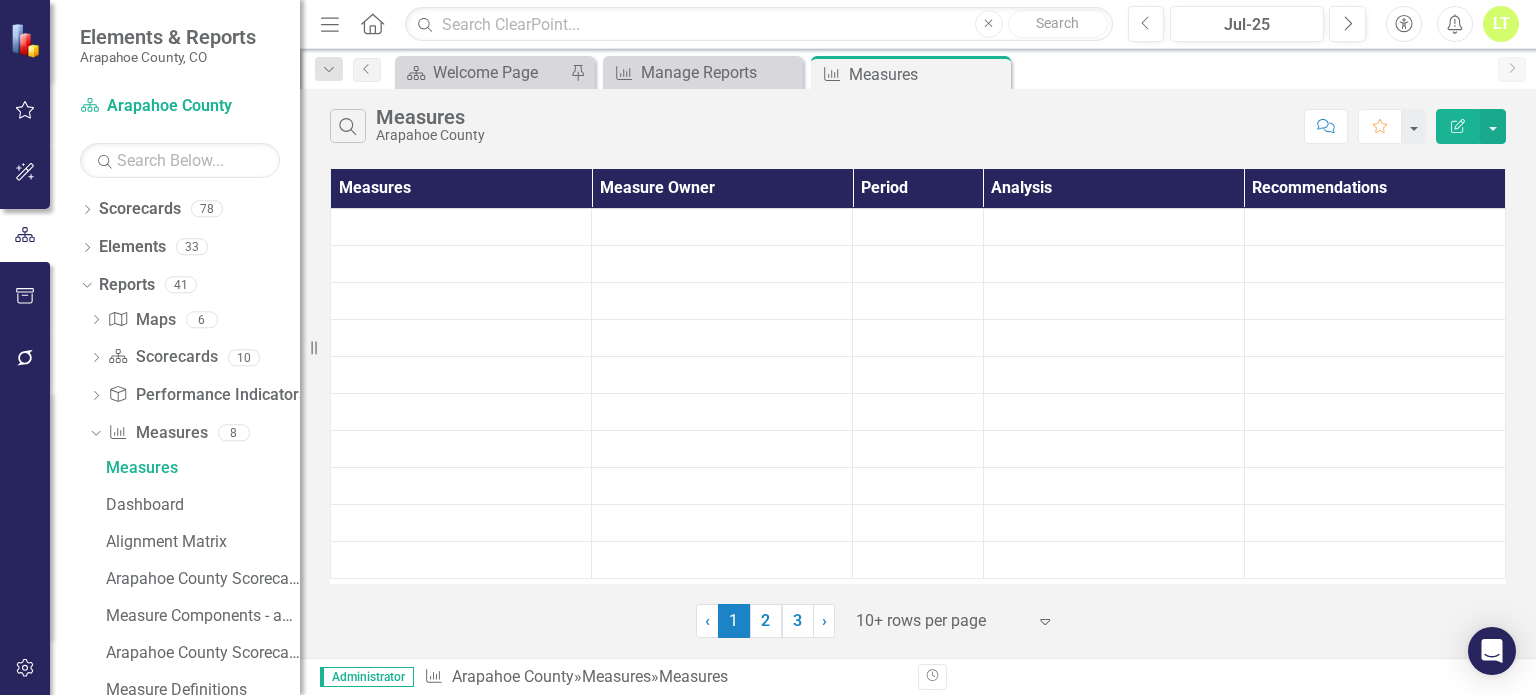 scroll, scrollTop: 0, scrollLeft: 0, axis: both 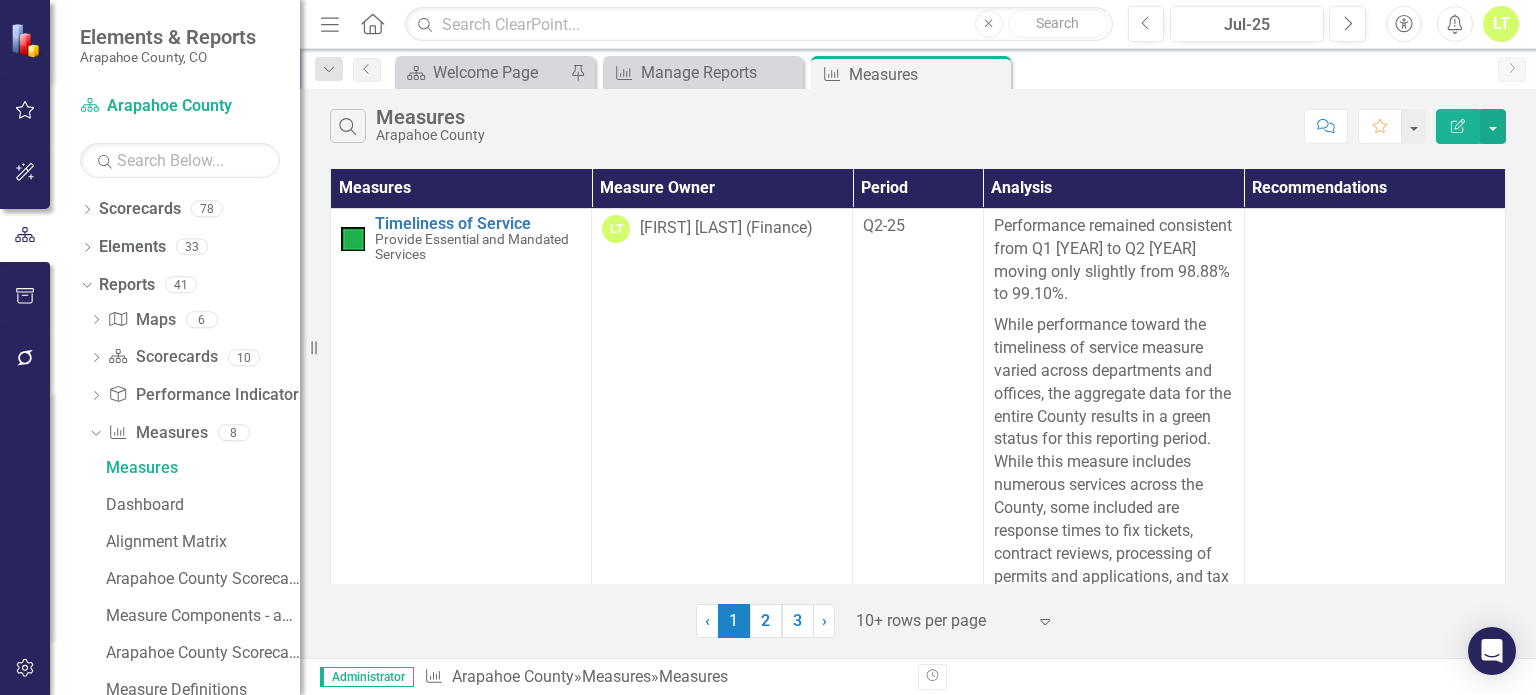 click on "Edit Report" 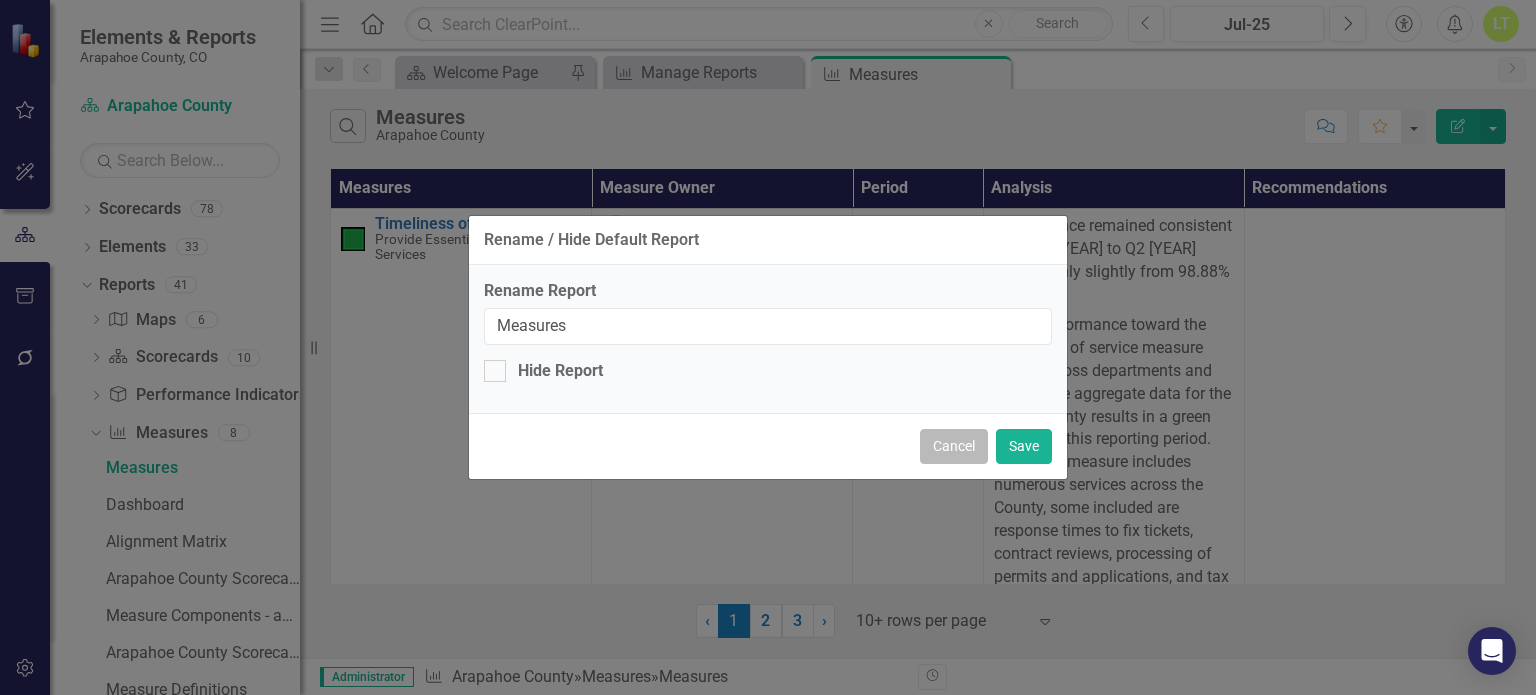 click on "Cancel" at bounding box center [954, 446] 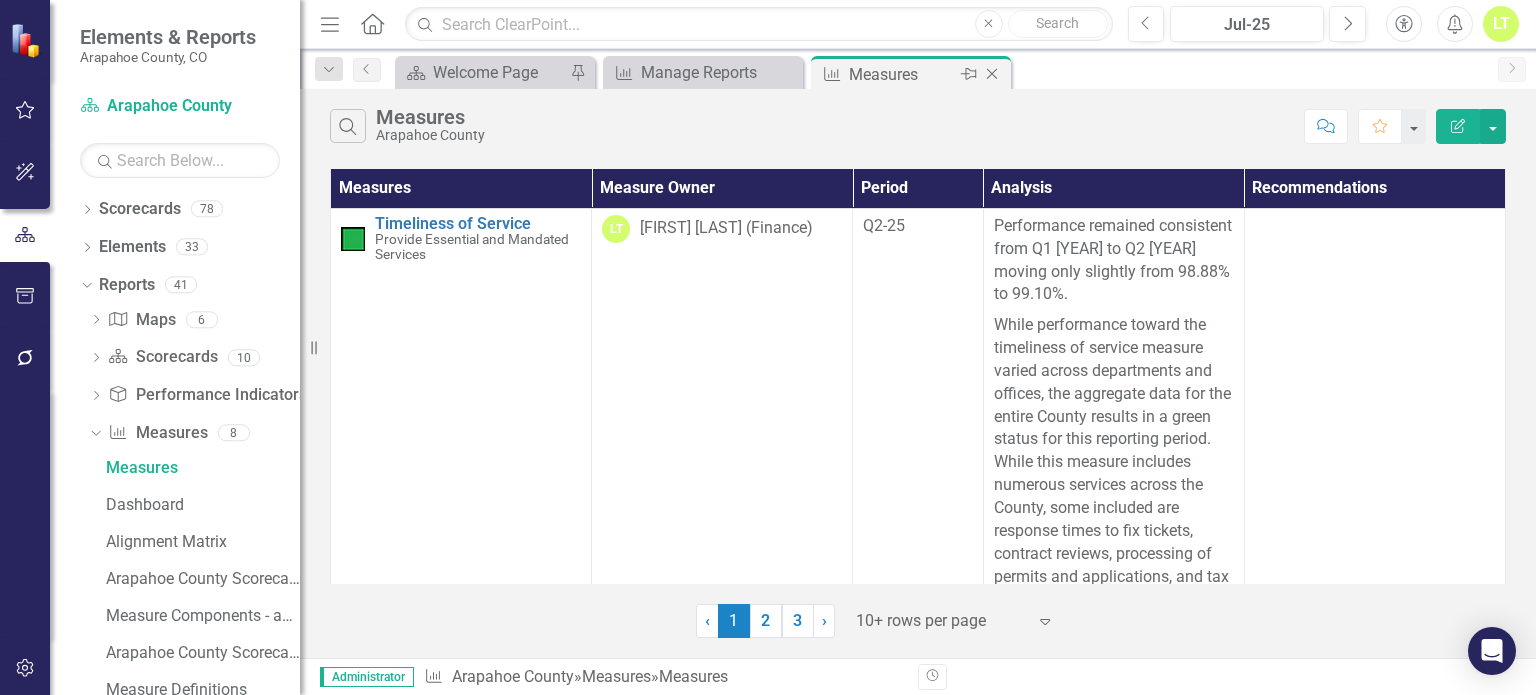 click on "Close" 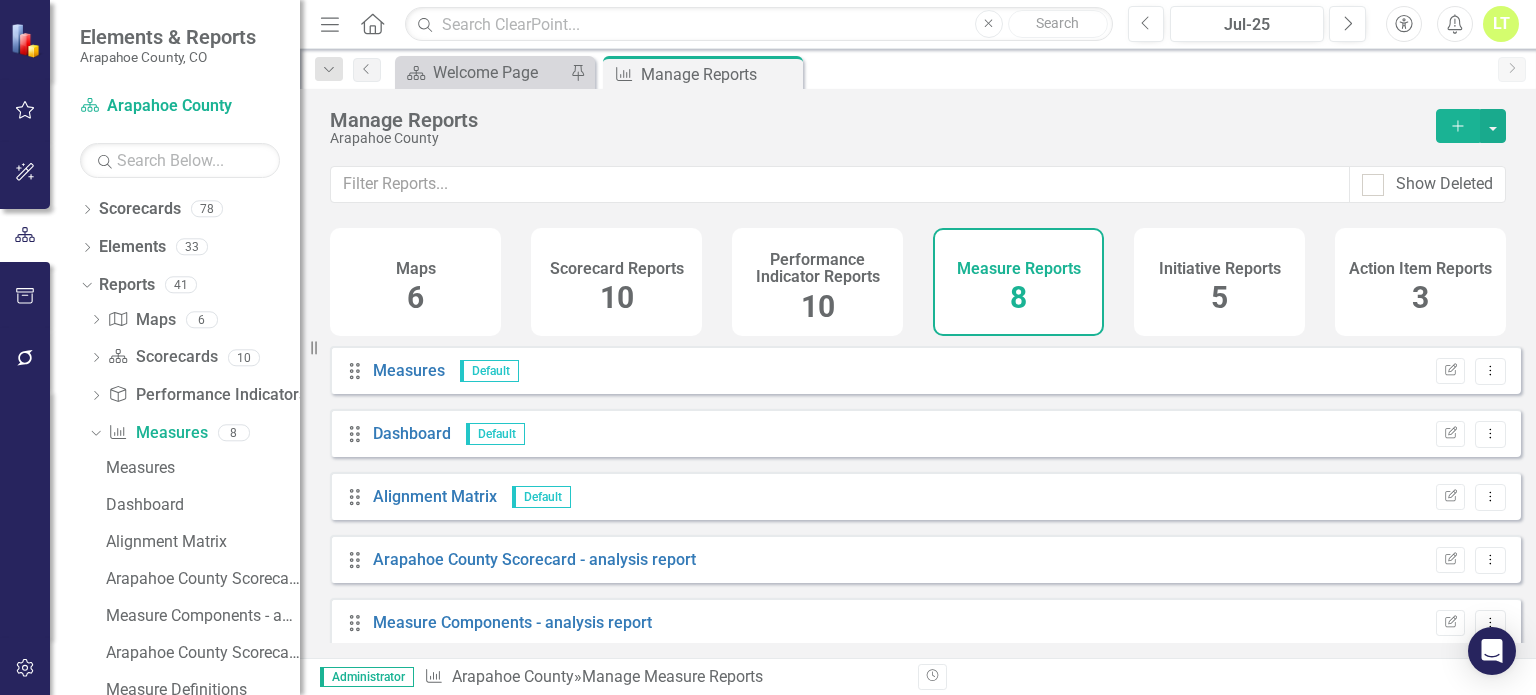 click on "Scorecard Reports 10" at bounding box center [616, 282] 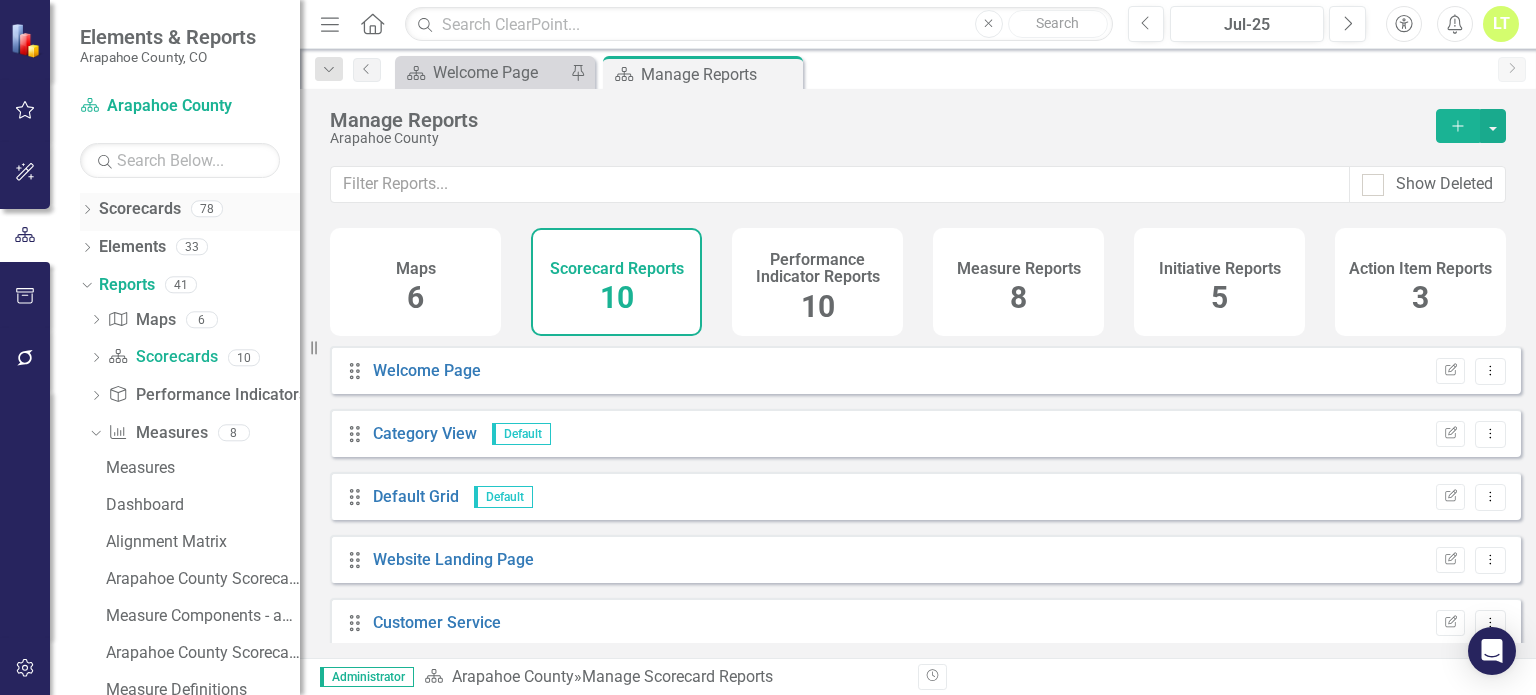 click on "Dropdown" 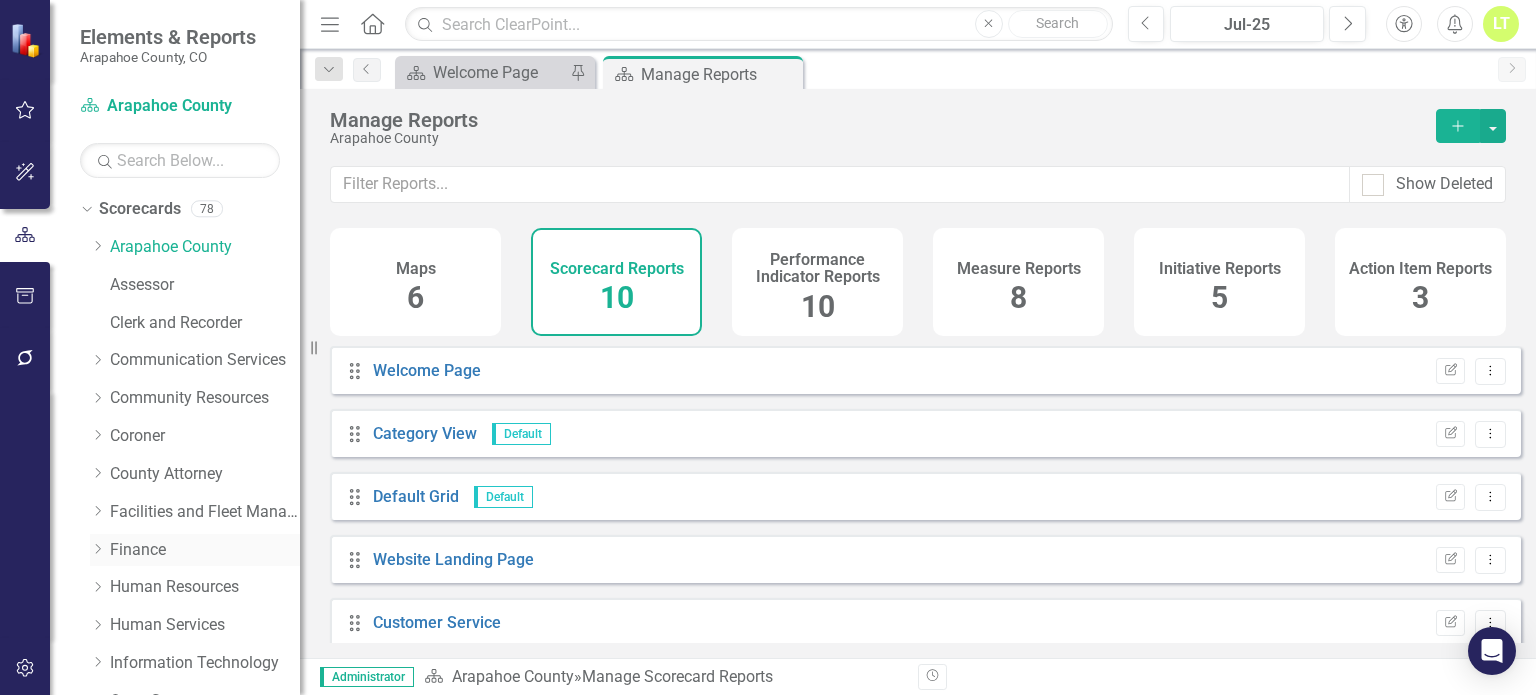 click on "Dropdown" 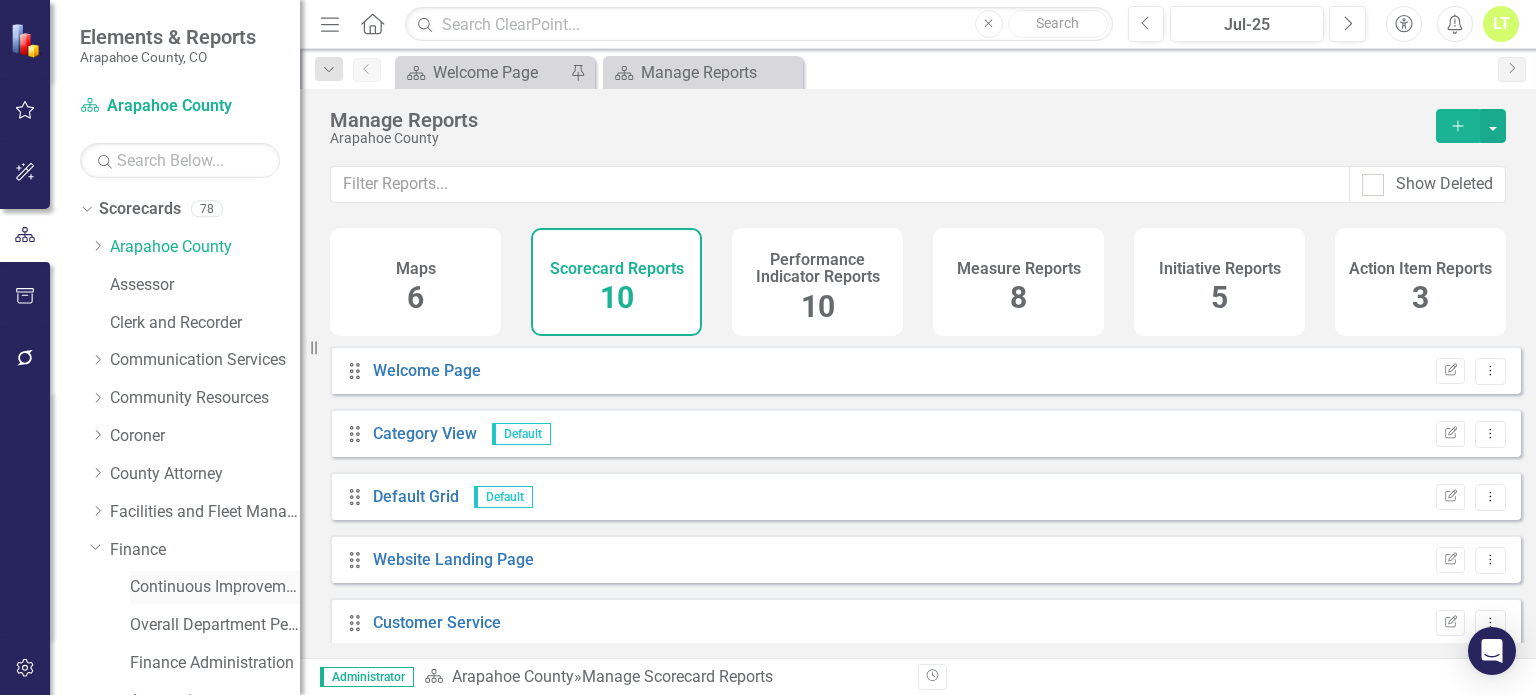 click on "Continuous Improvement Program" at bounding box center (215, 587) 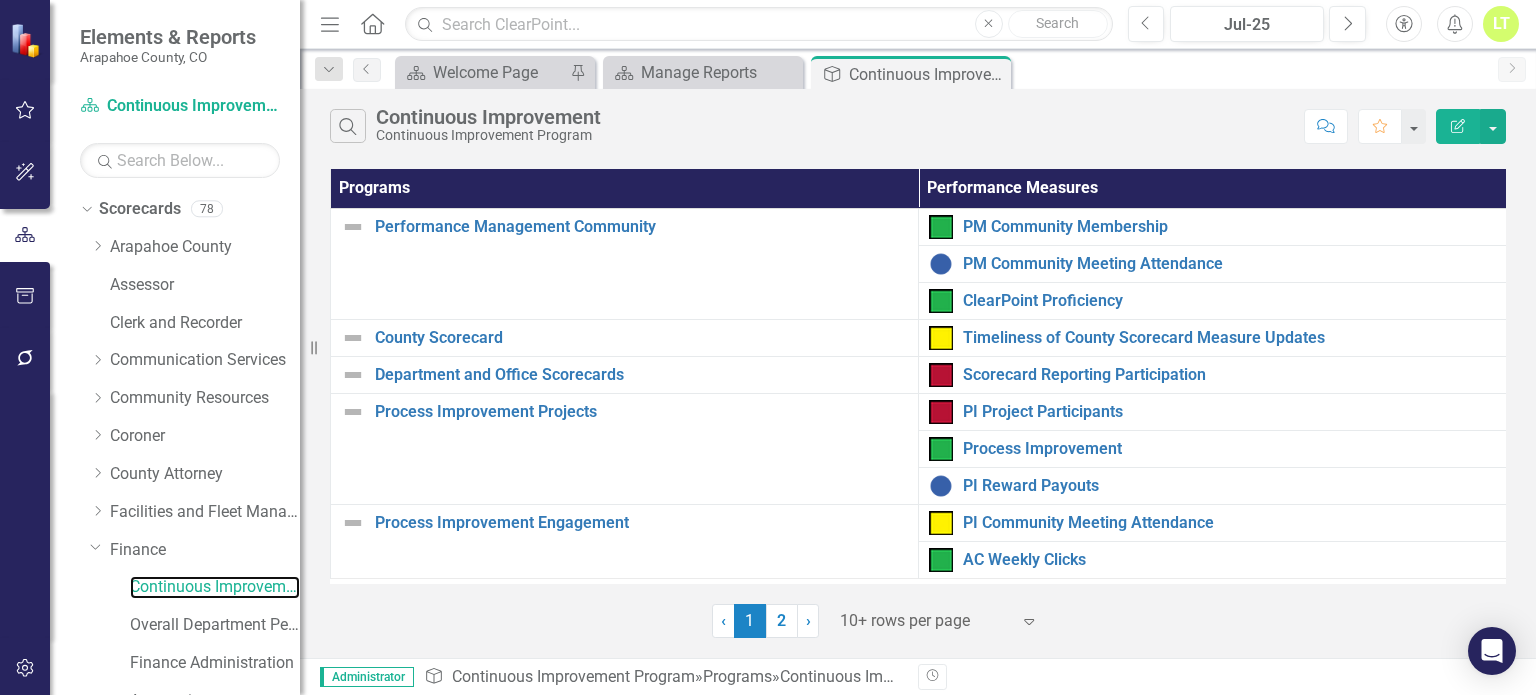 scroll, scrollTop: 696, scrollLeft: 0, axis: vertical 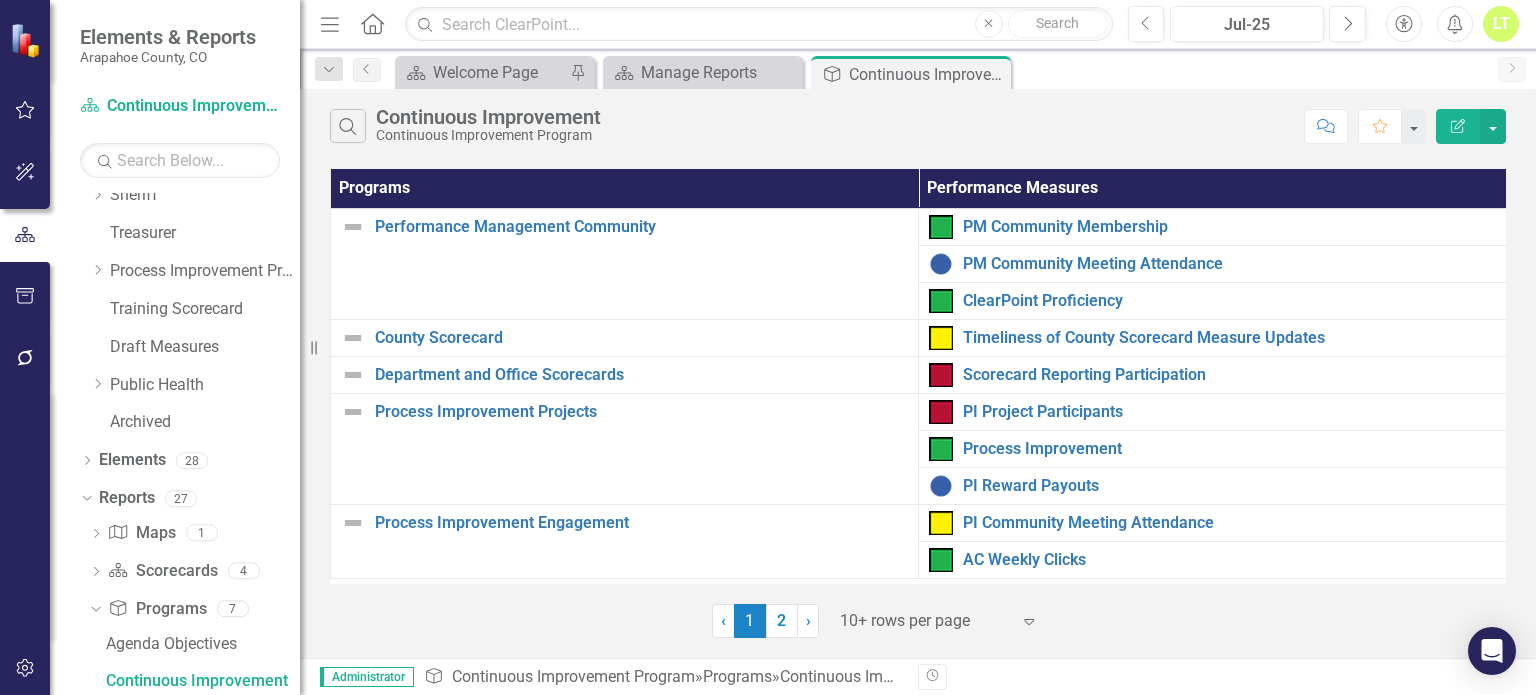 click on "Dropdown Search Scorecard Welcome Page Pin Scorecard Manage Reports Close Program Continuous Improvement Pin Previous Scorecard Welcome Page Pin Scorecard Manage Reports Close Program Continuous Improvement Pin Close Next" at bounding box center [918, 69] 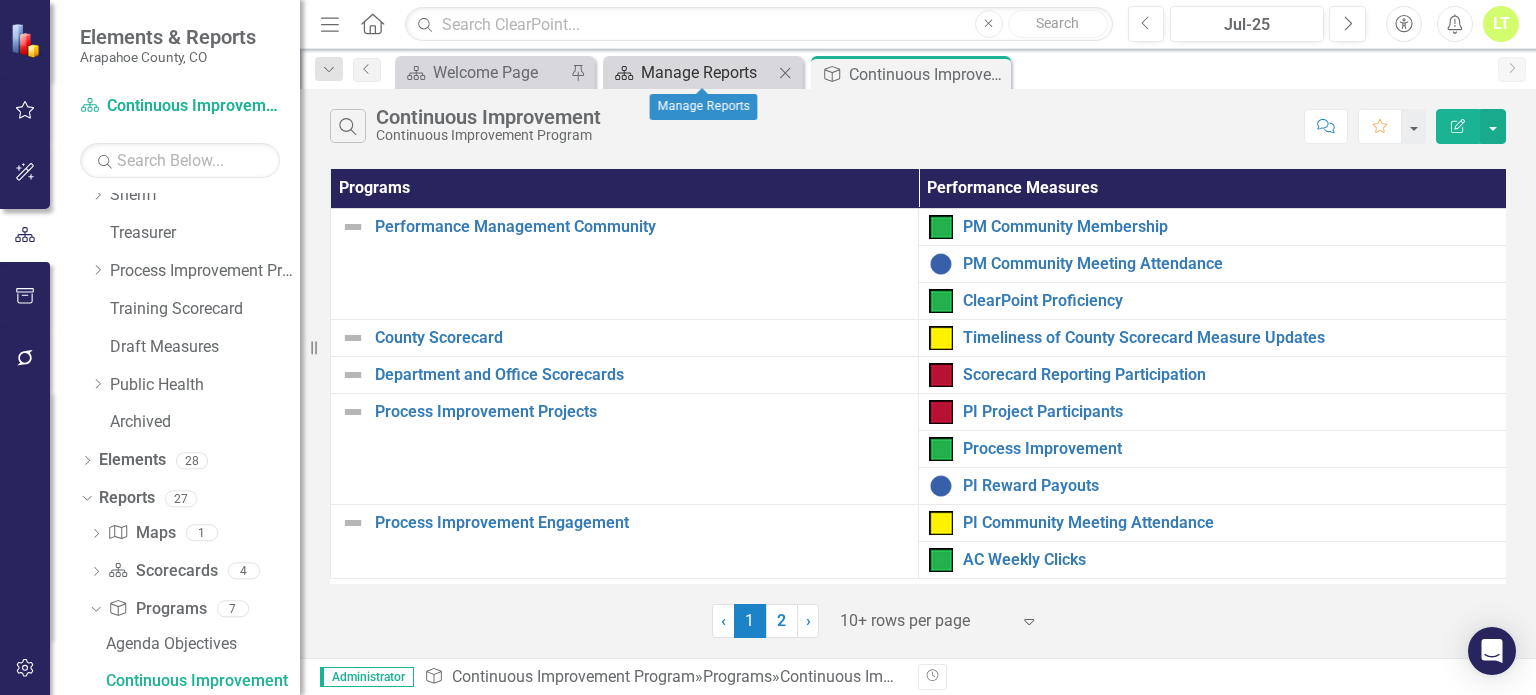 click on "Manage Reports" at bounding box center [707, 72] 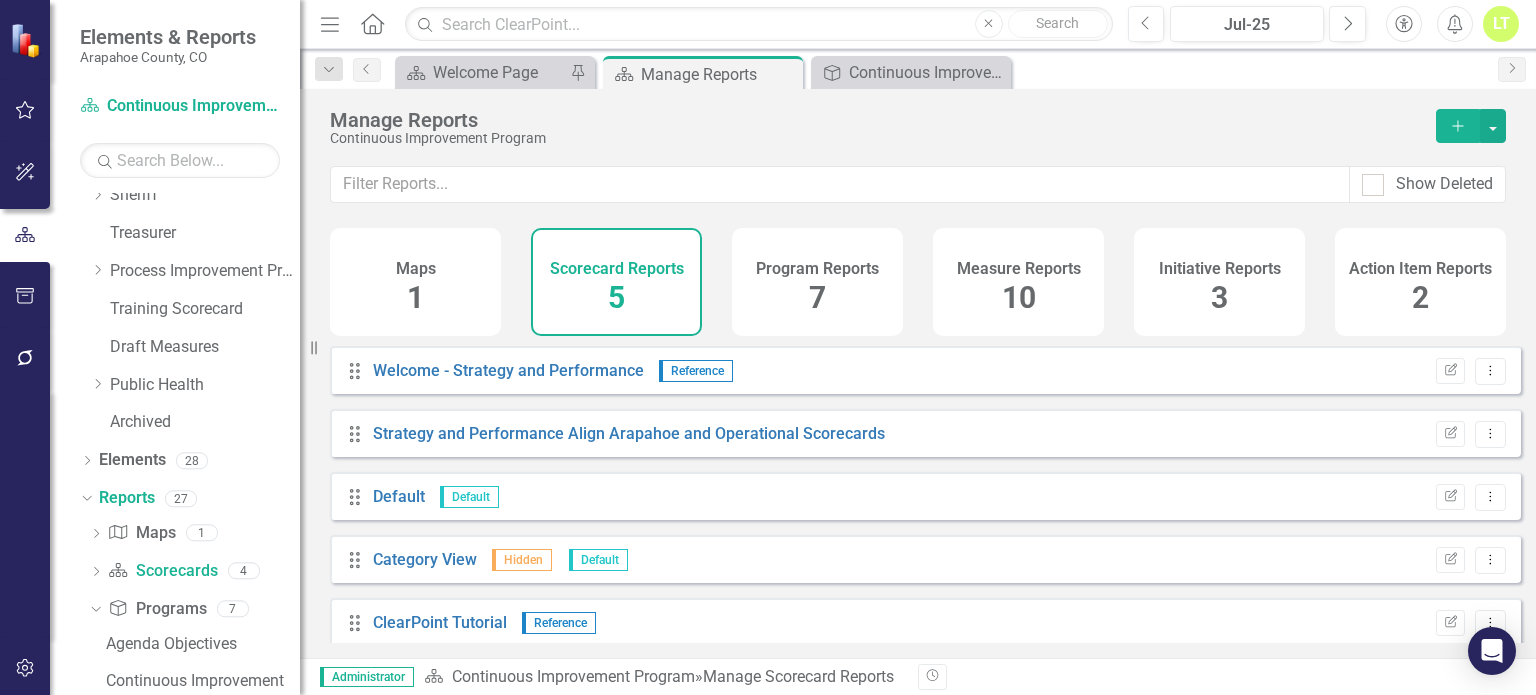 click on "Measure Reports 10" at bounding box center (1018, 282) 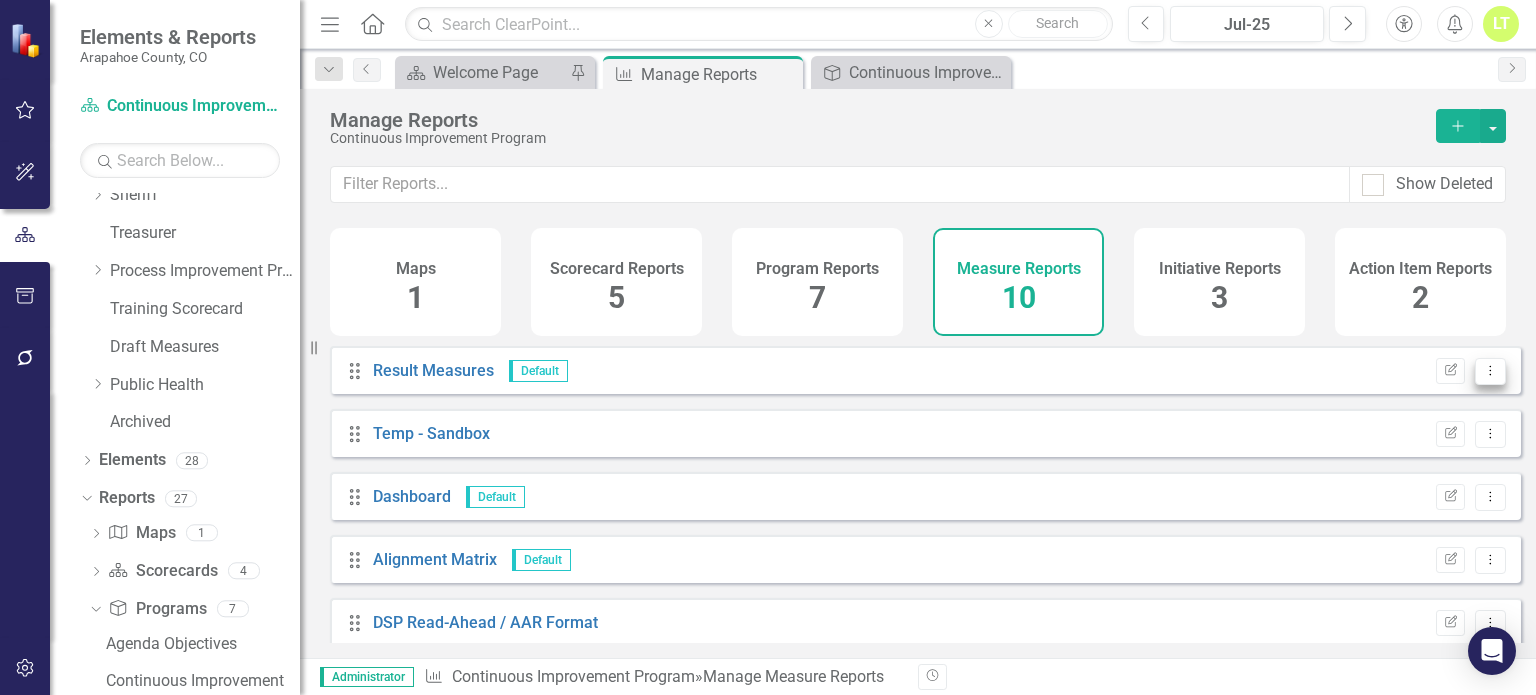 click on "Dropdown Menu" 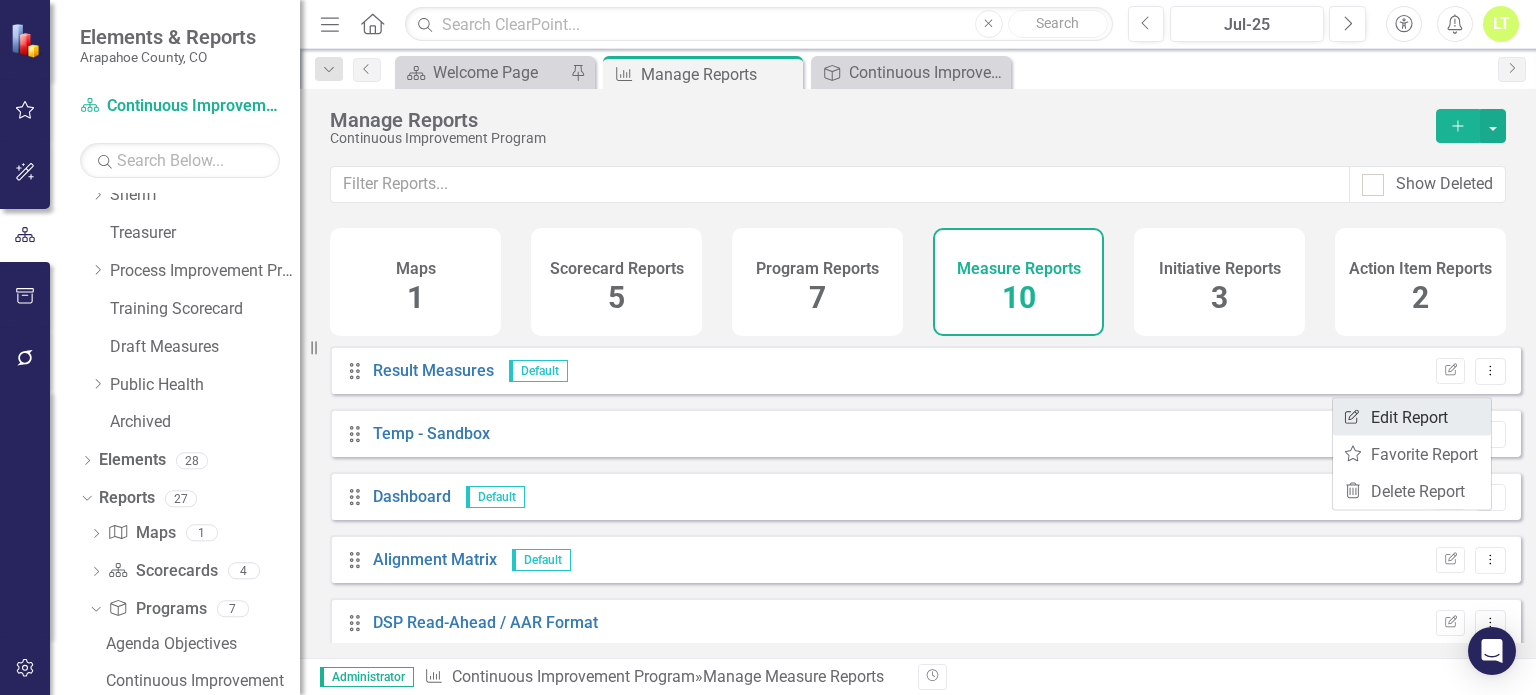 click on "Edit Report Edit Report" at bounding box center (1412, 417) 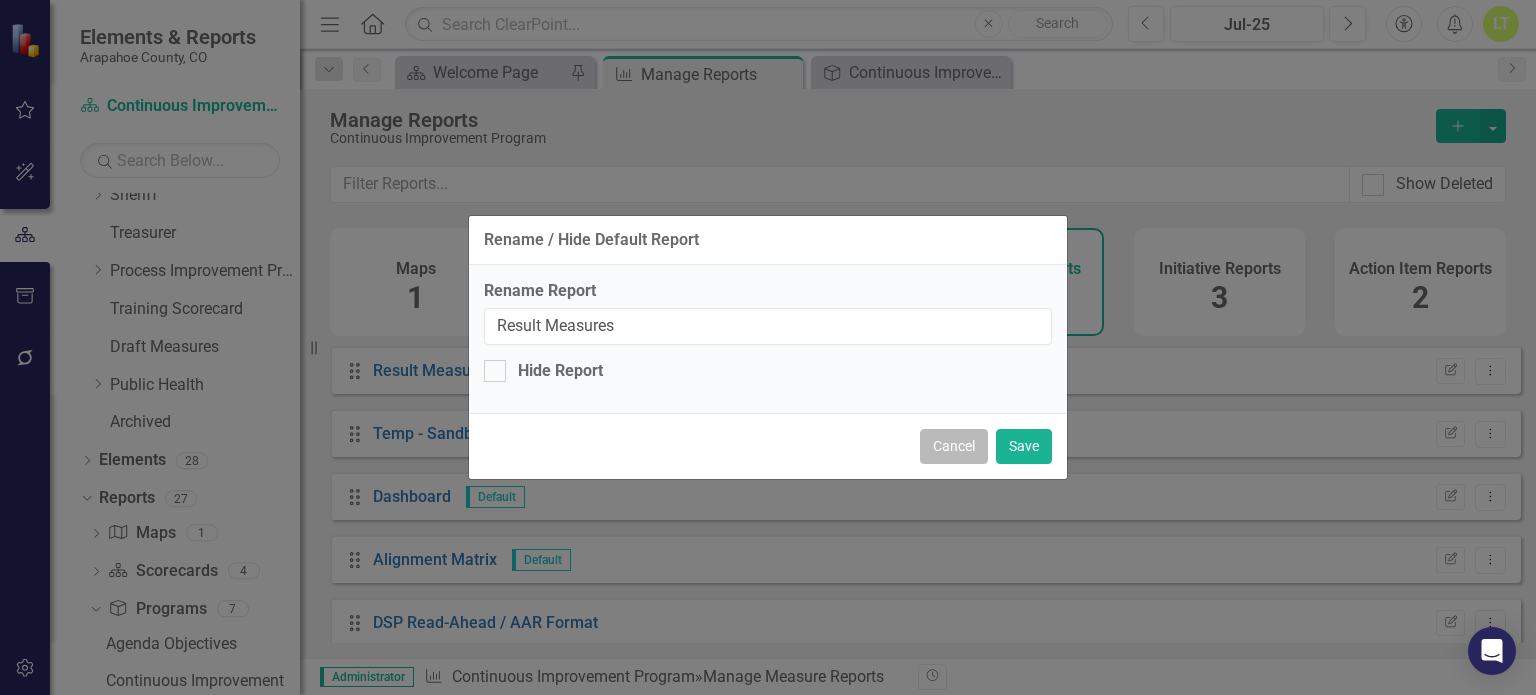 click on "Cancel" at bounding box center (954, 446) 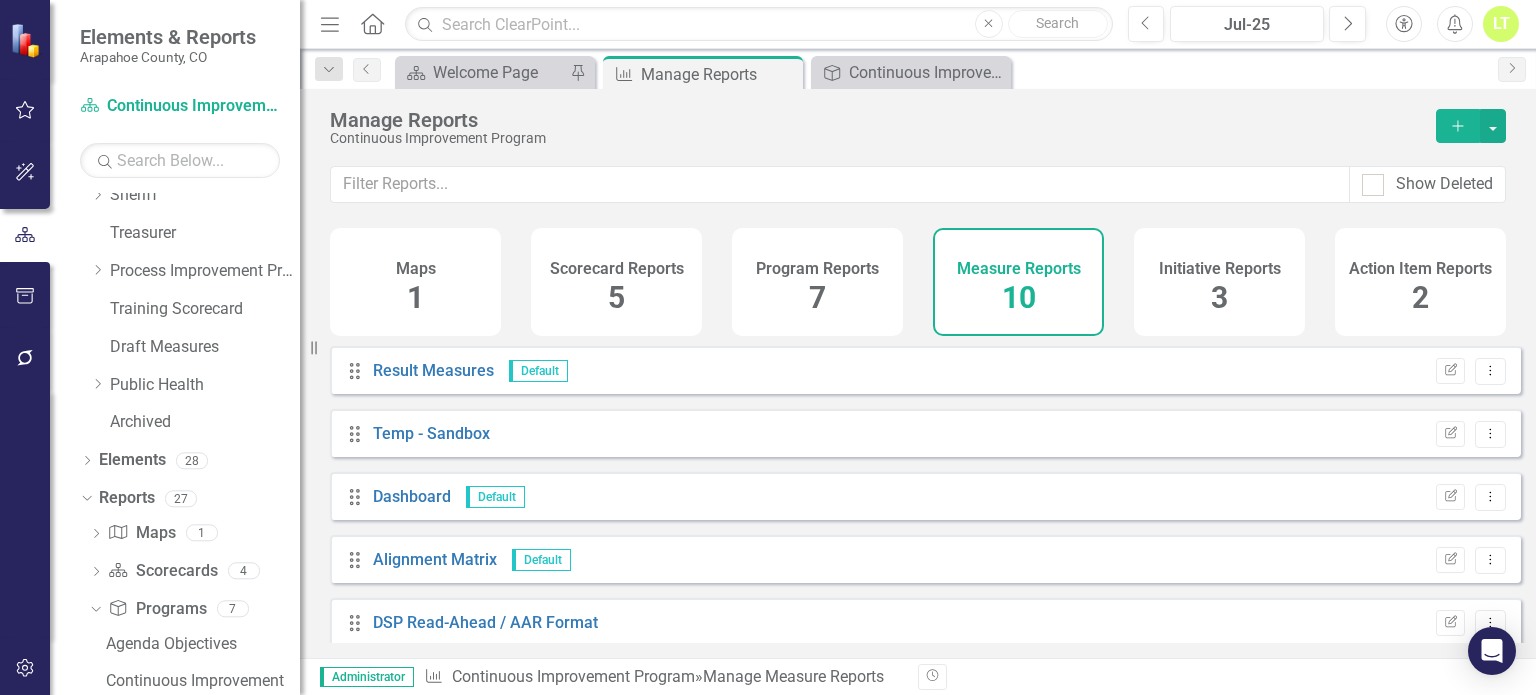 click on "5" at bounding box center (616, 297) 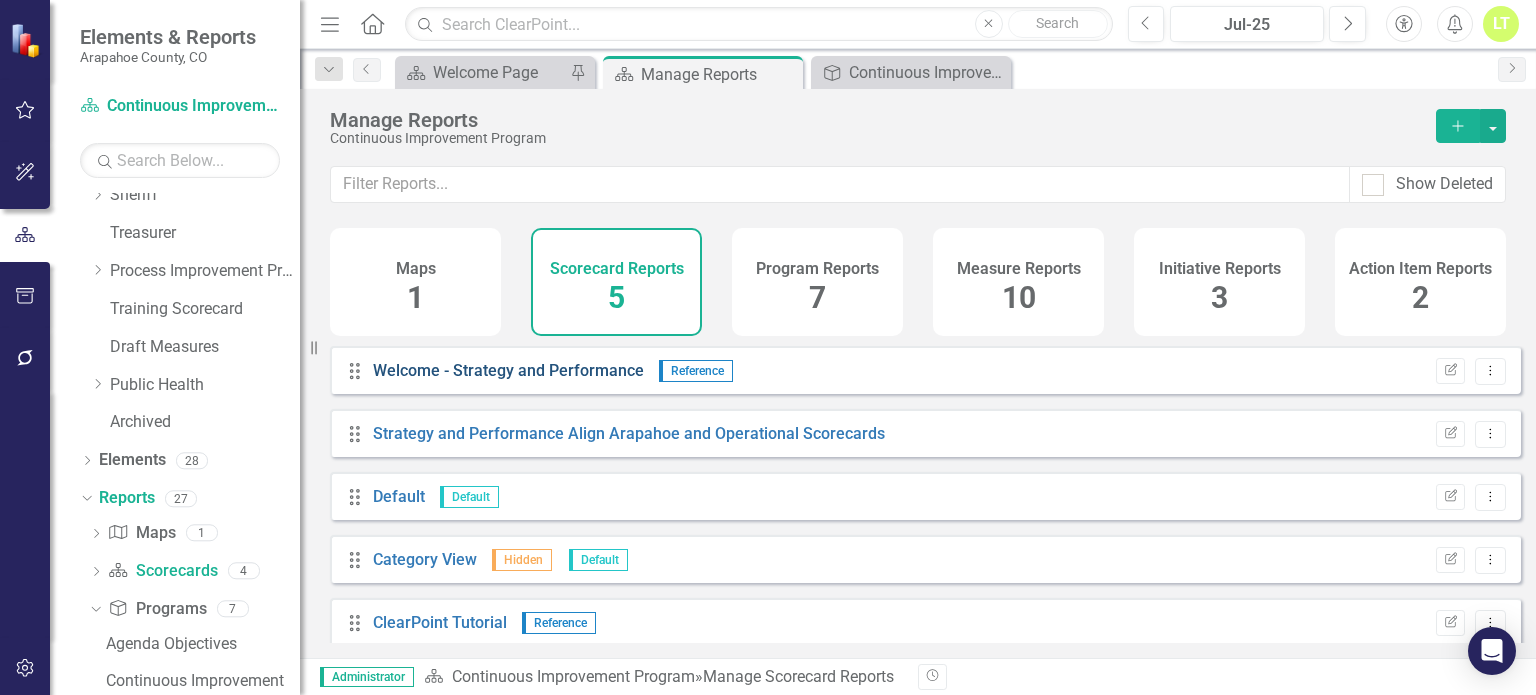 click on "Welcome - Strategy and Performance" at bounding box center (508, 370) 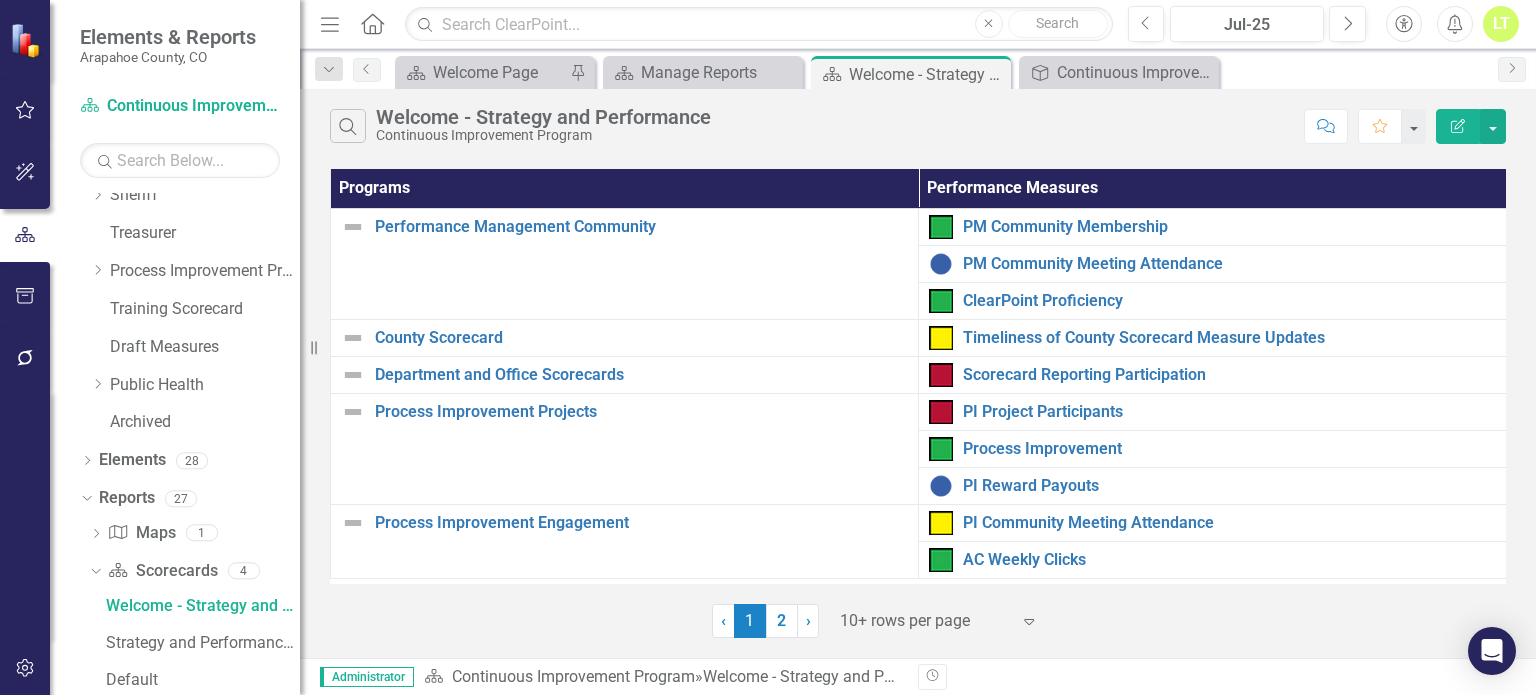 scroll, scrollTop: 810, scrollLeft: 0, axis: vertical 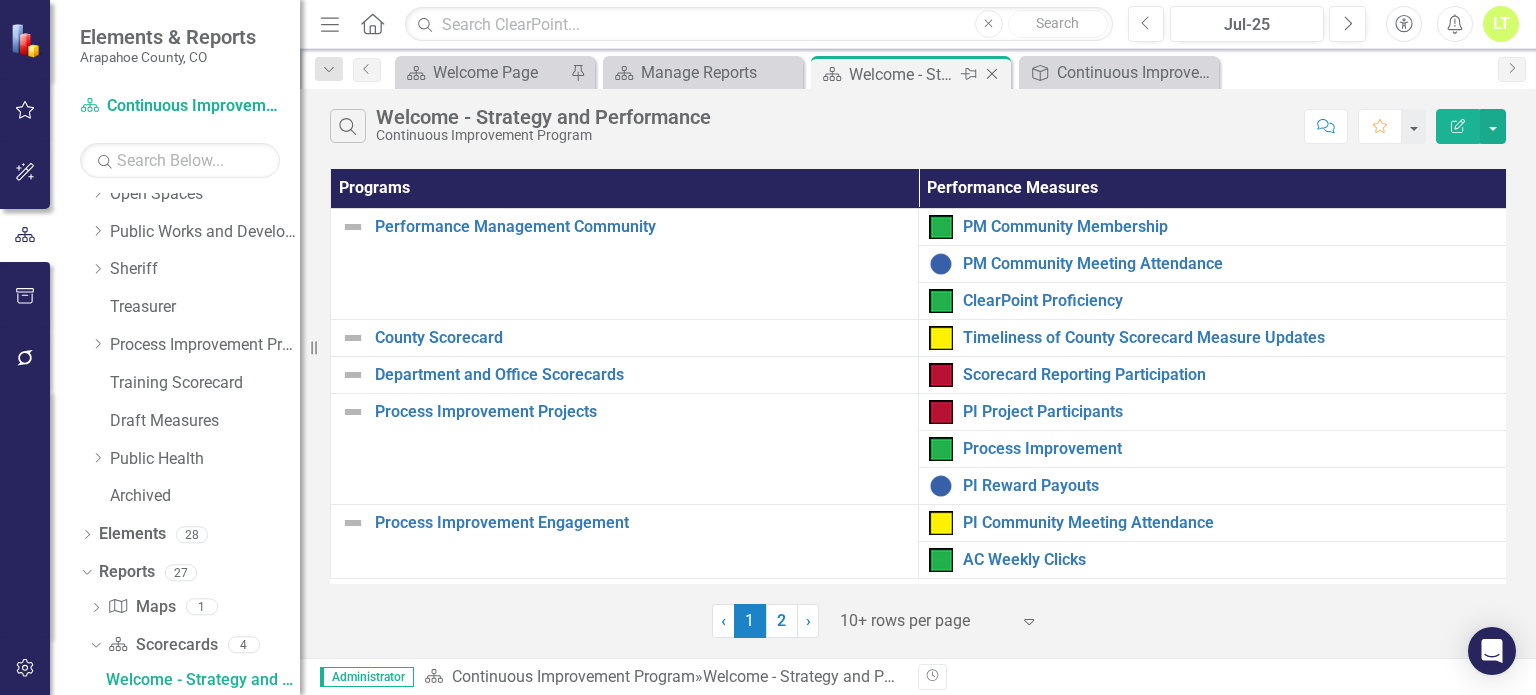 click on "Close" 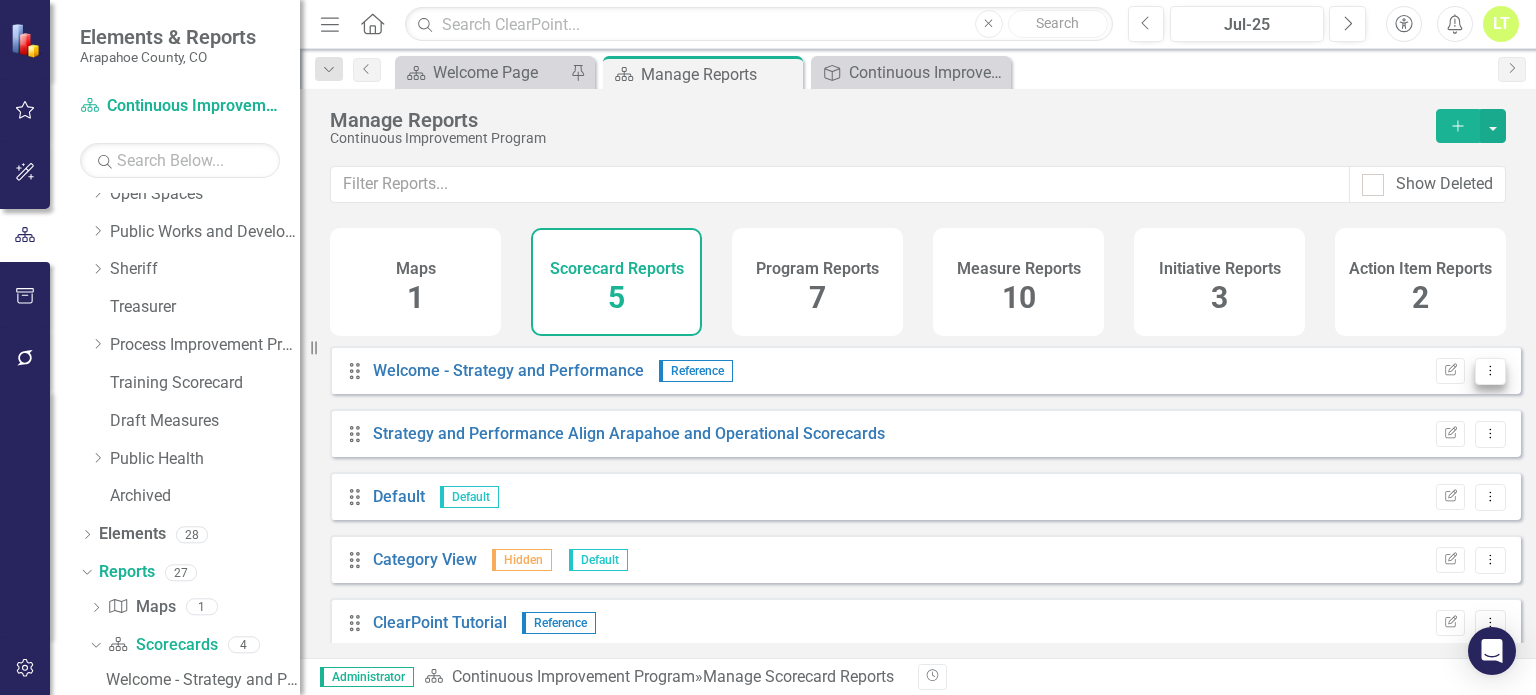 click on "Dropdown Menu" 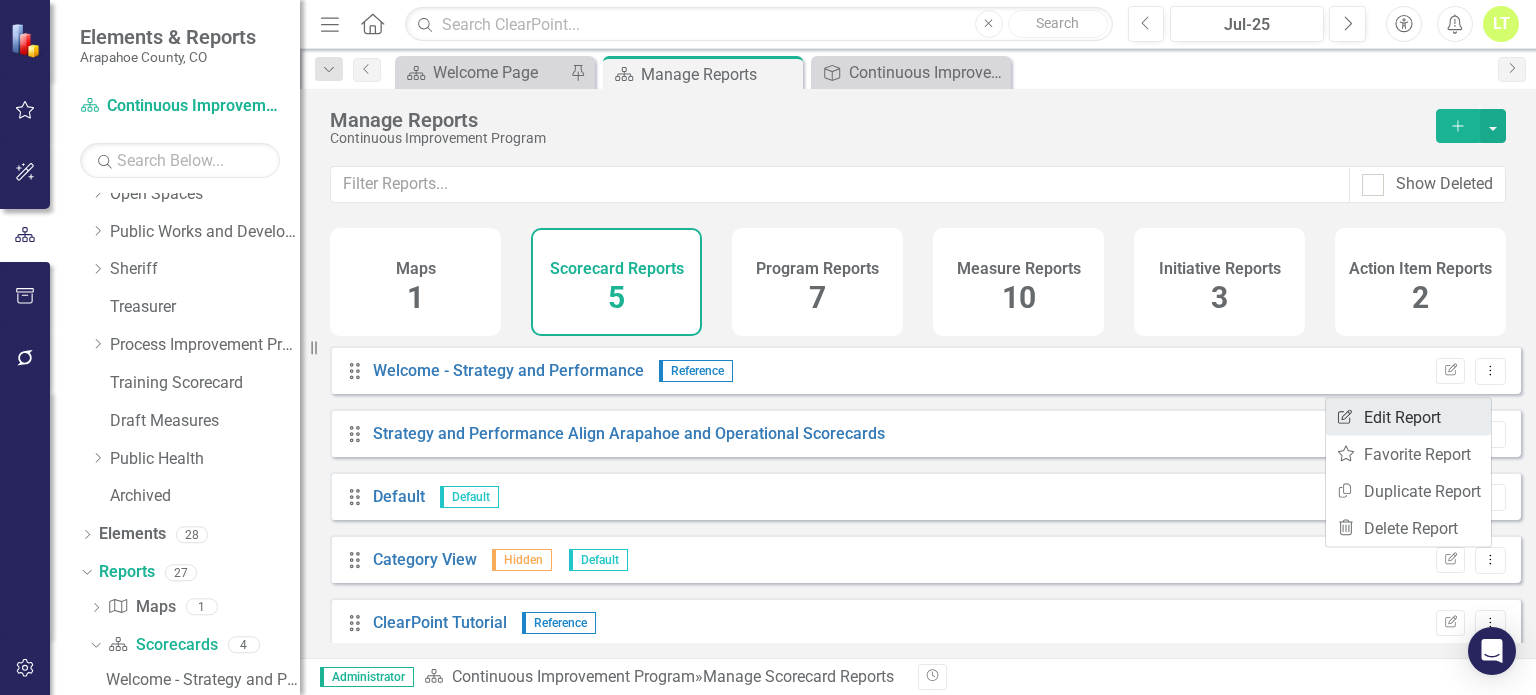 click on "Edit Report Edit Report" at bounding box center (1408, 417) 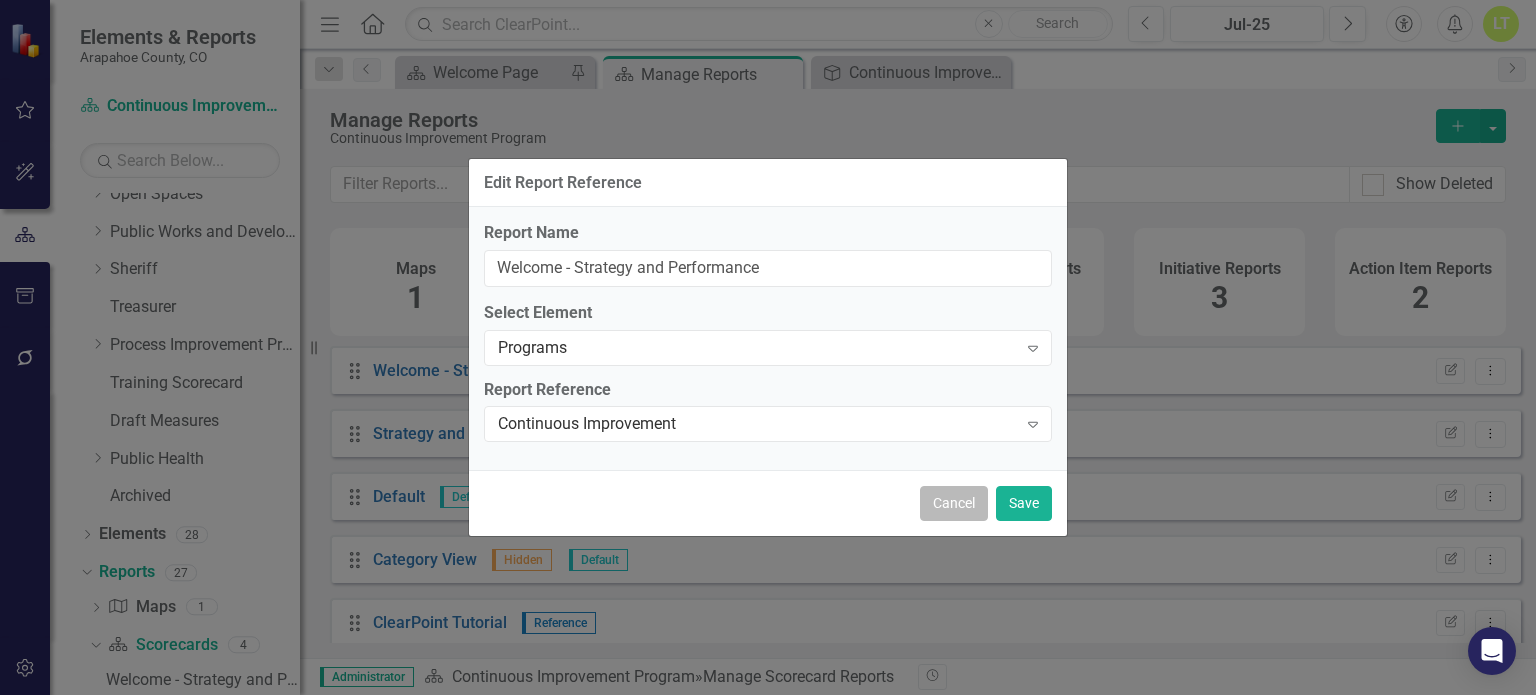 click on "Cancel" at bounding box center (954, 503) 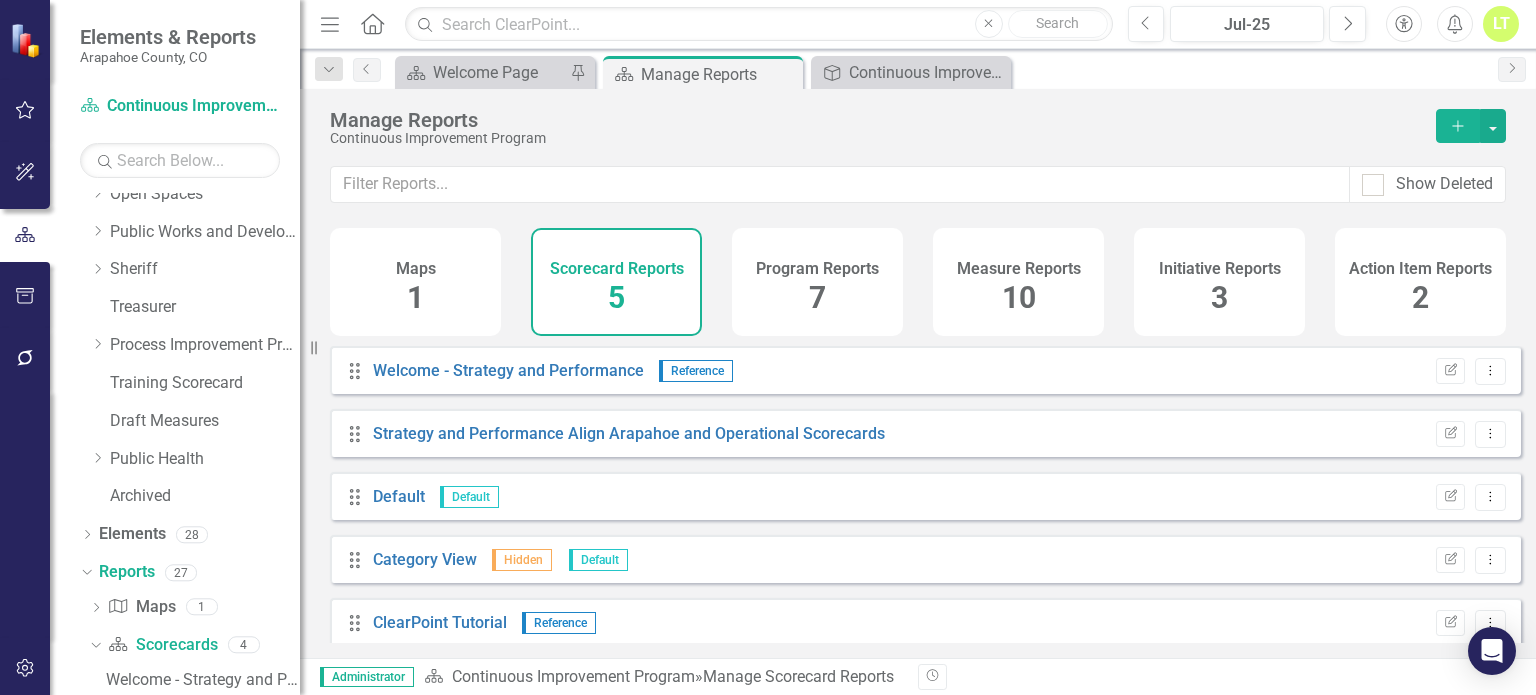 click on "Program Reports 7" at bounding box center [817, 282] 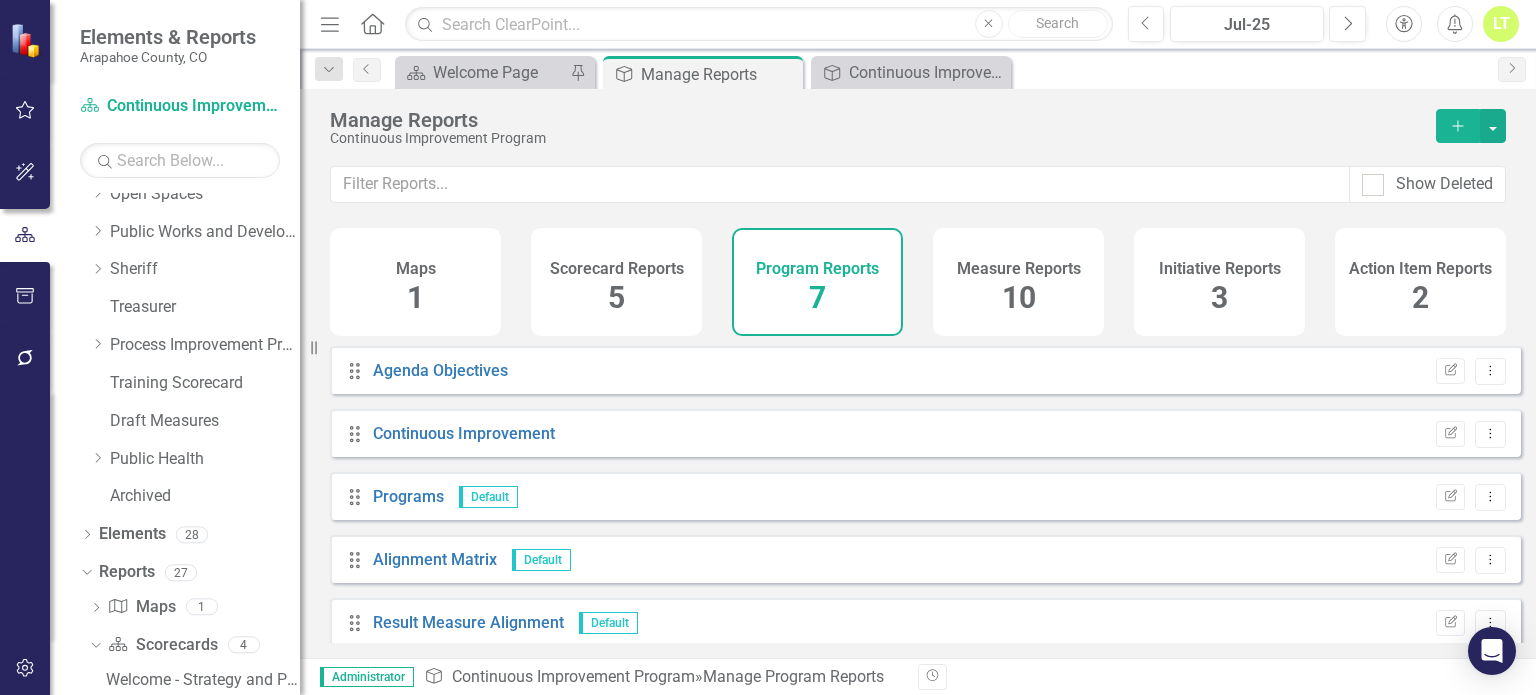 click on "Measure Reports 10" at bounding box center (1018, 282) 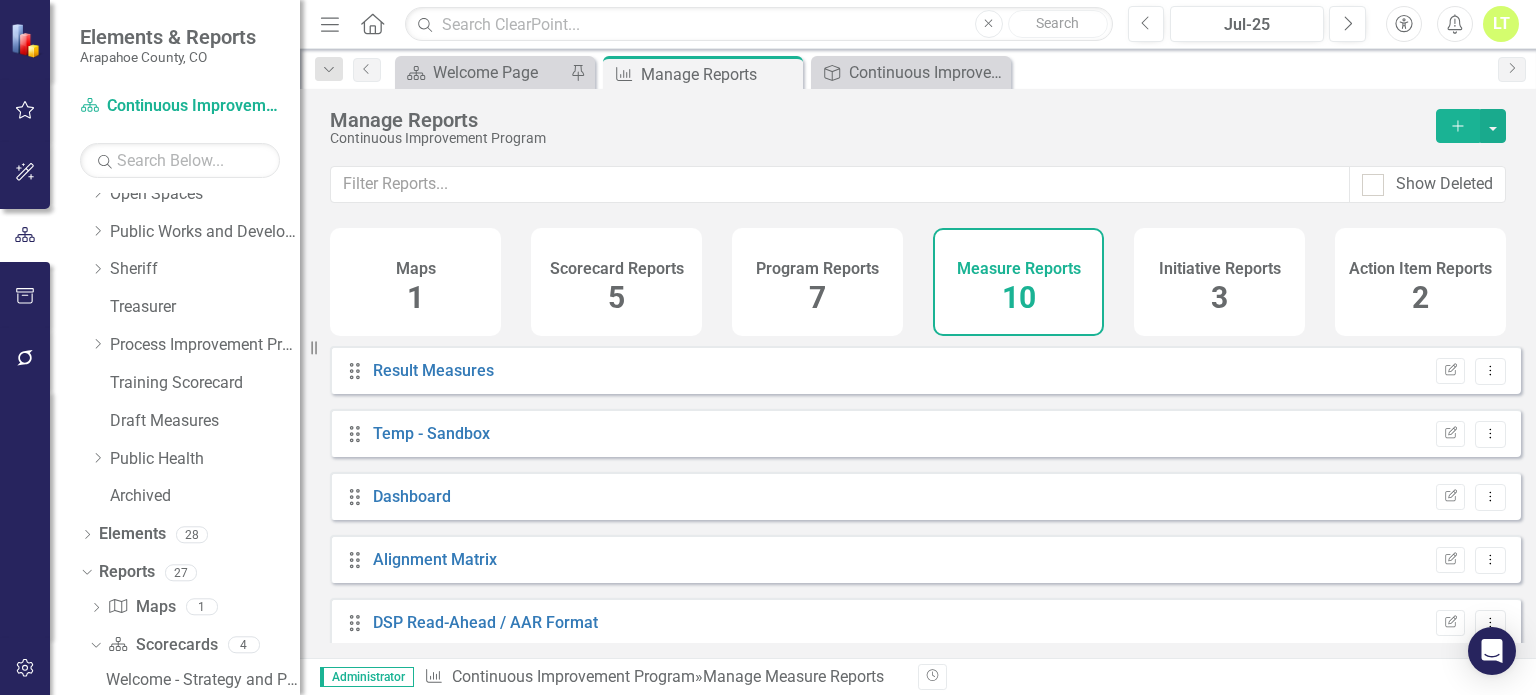 click on "Measure Reports 10" at bounding box center (1018, 282) 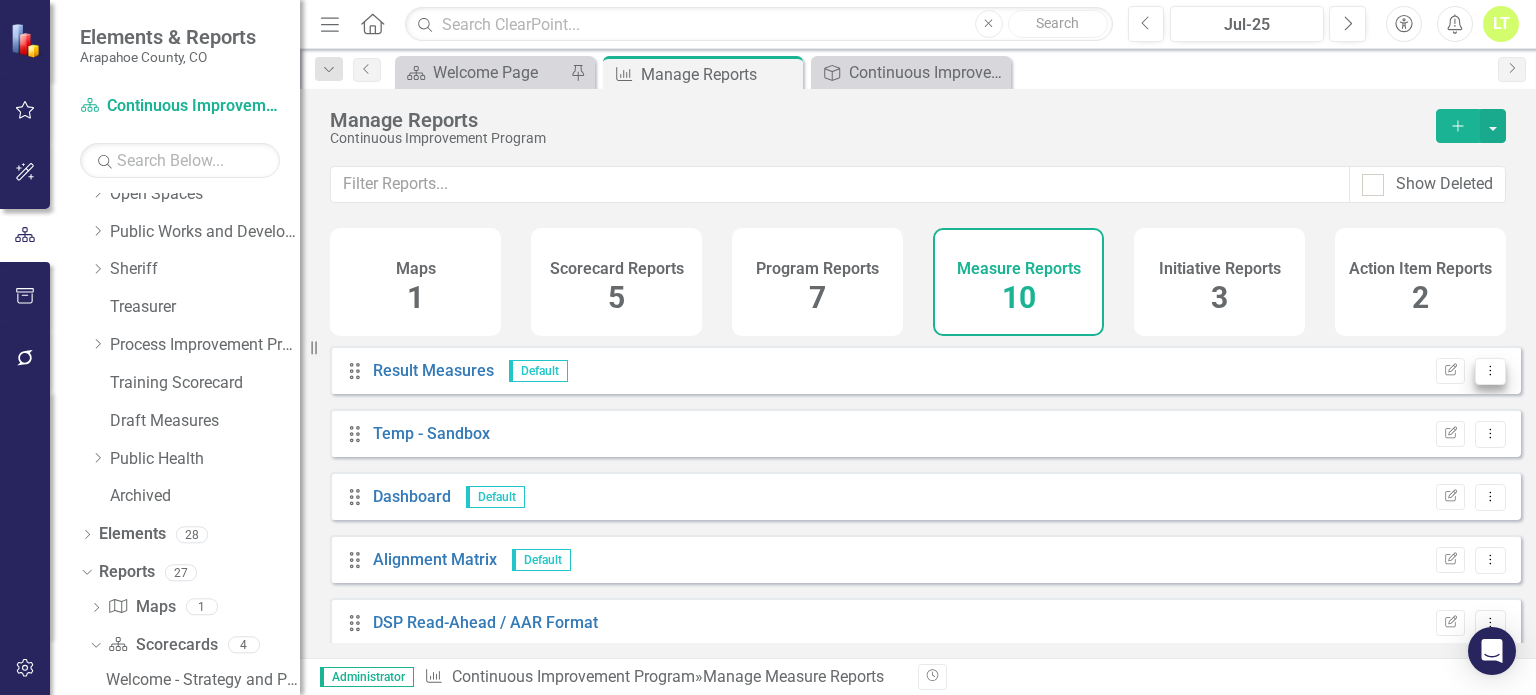 click on "Dropdown Menu" at bounding box center (1490, 371) 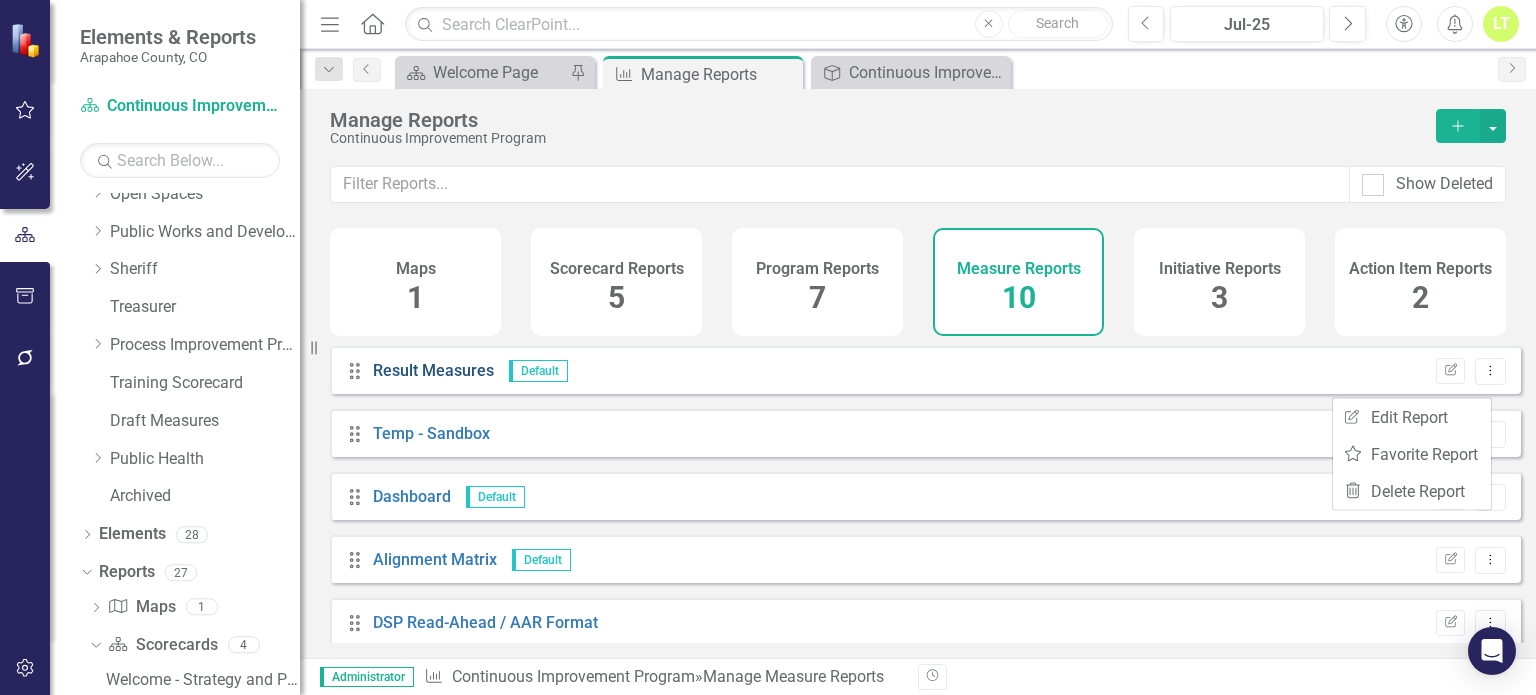 click on "Result Measures" at bounding box center (433, 370) 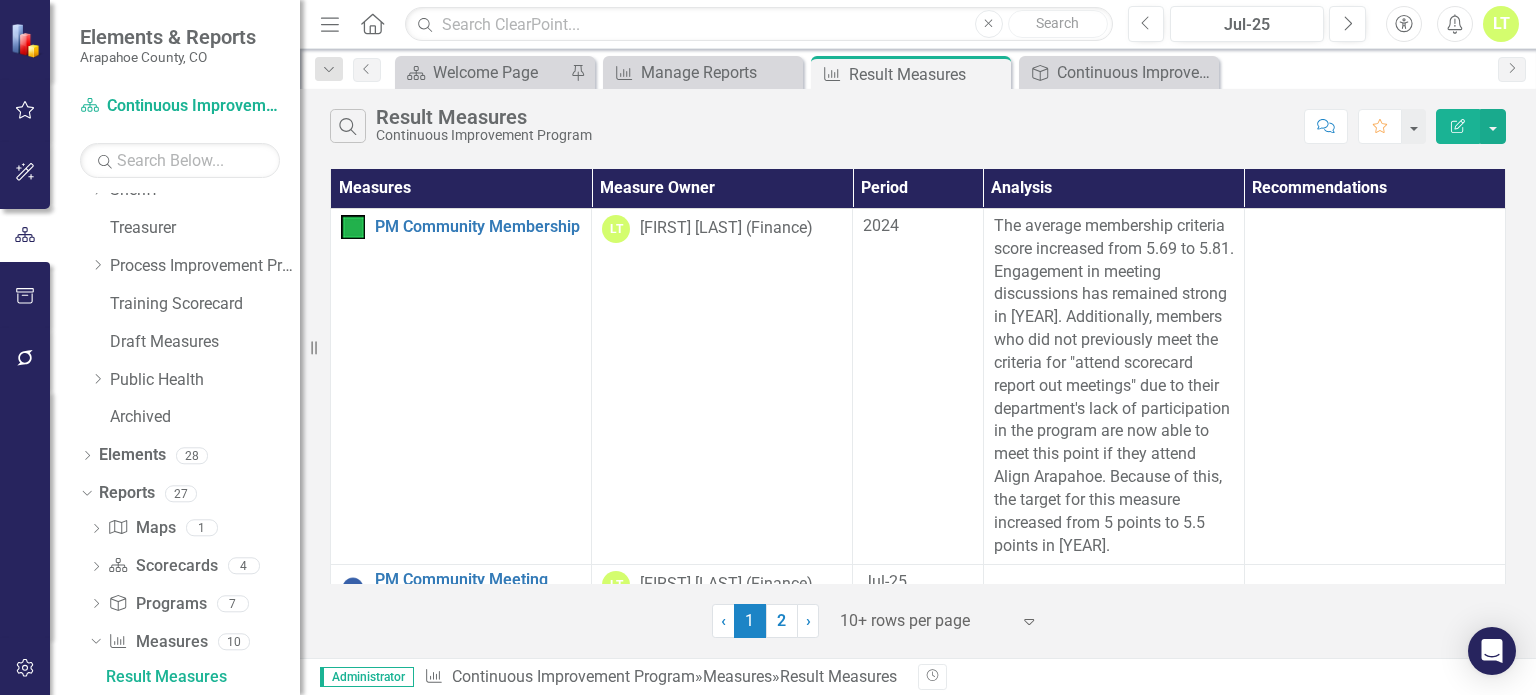 scroll, scrollTop: 886, scrollLeft: 0, axis: vertical 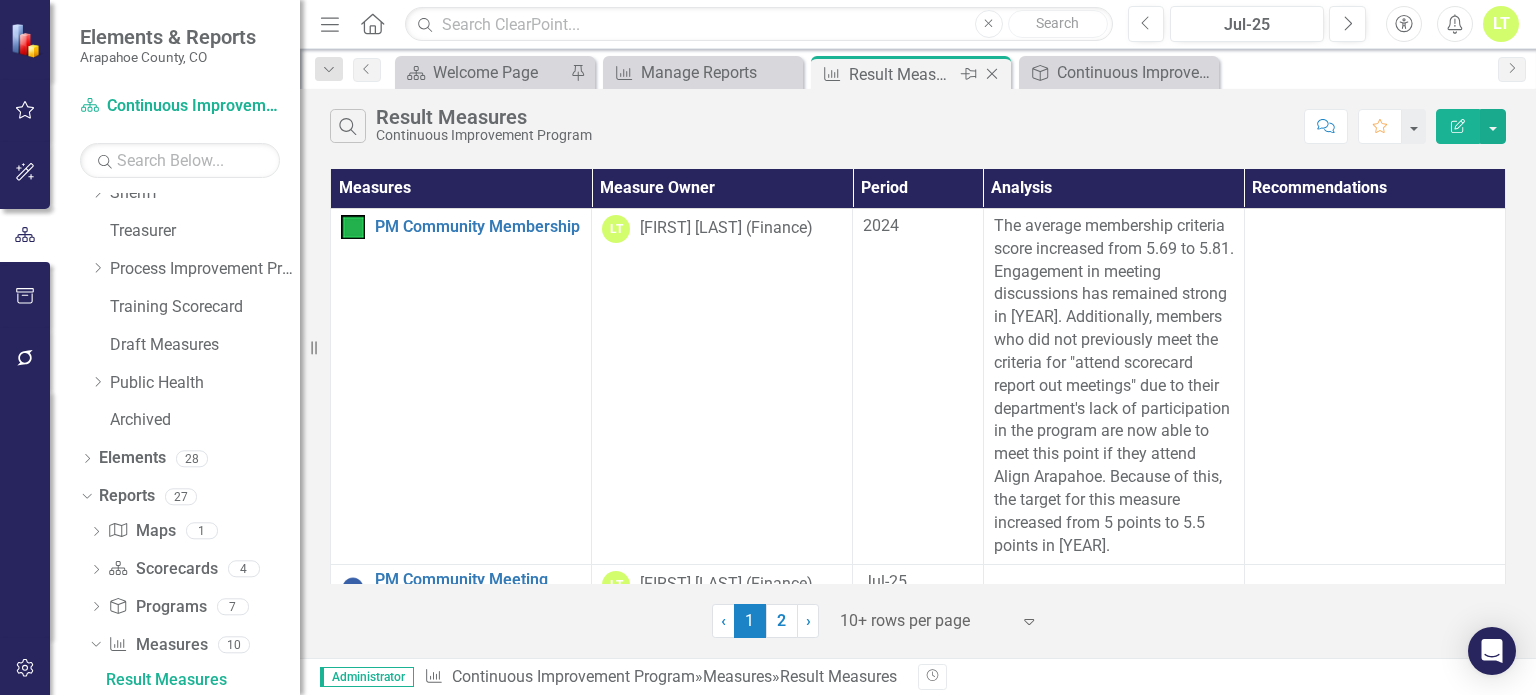 click on "Measure Result Measures  Pin Close" at bounding box center (911, 72) 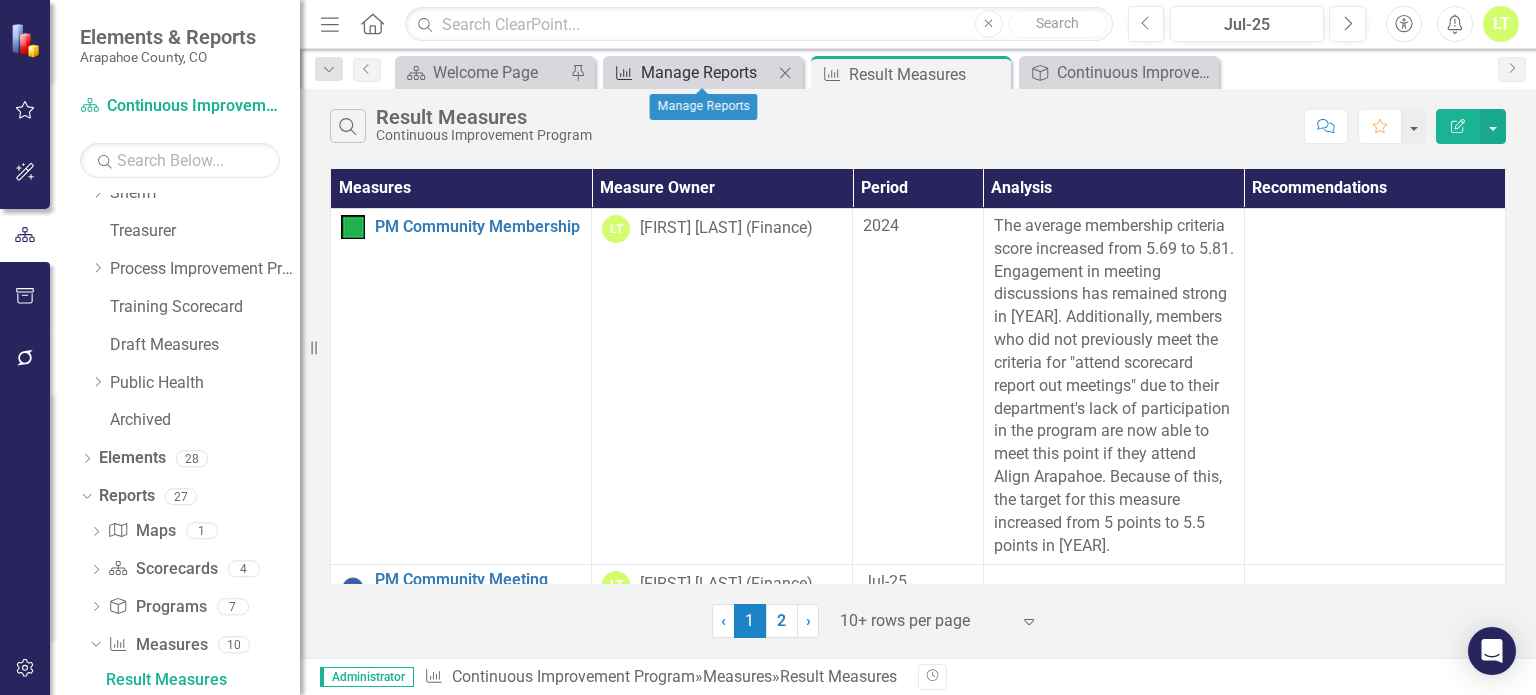 click on "Manage Reports" at bounding box center (707, 72) 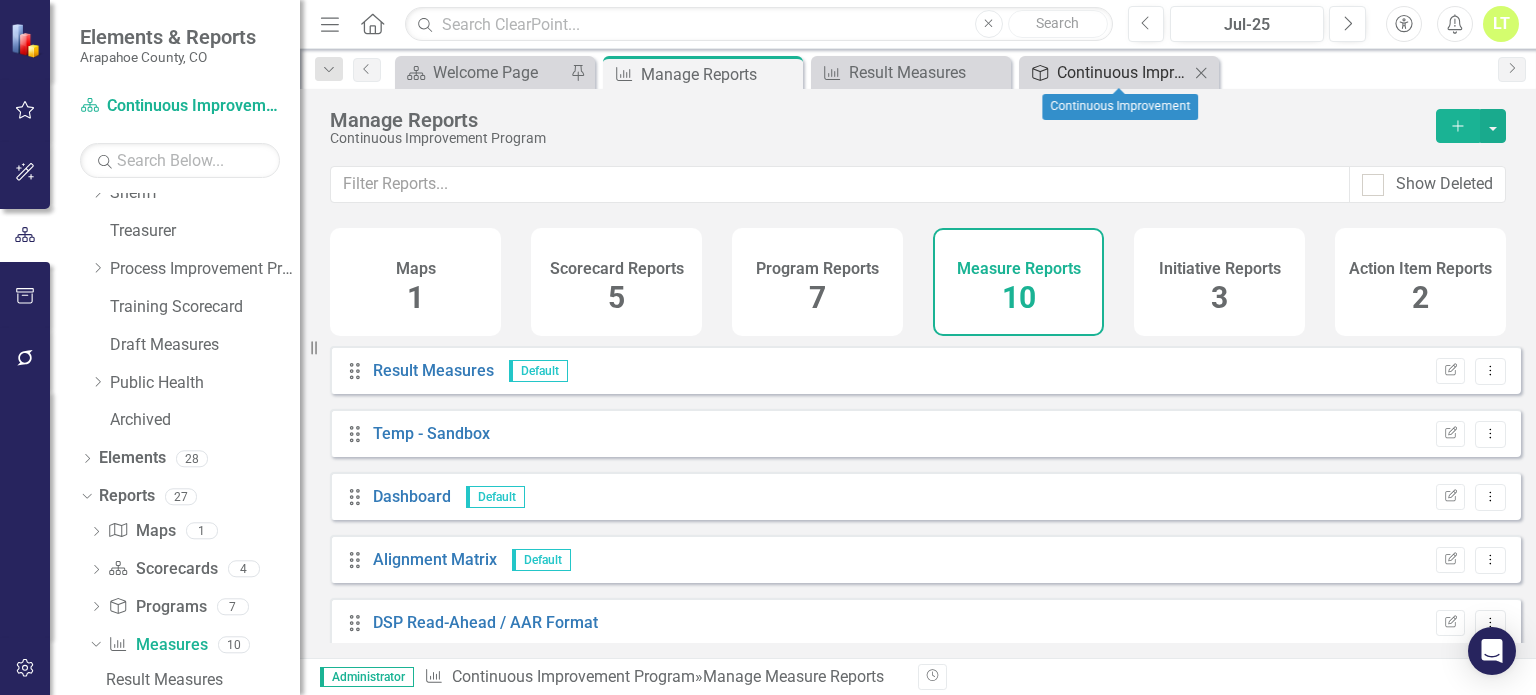 click on "Continuous Improvement" at bounding box center [1123, 72] 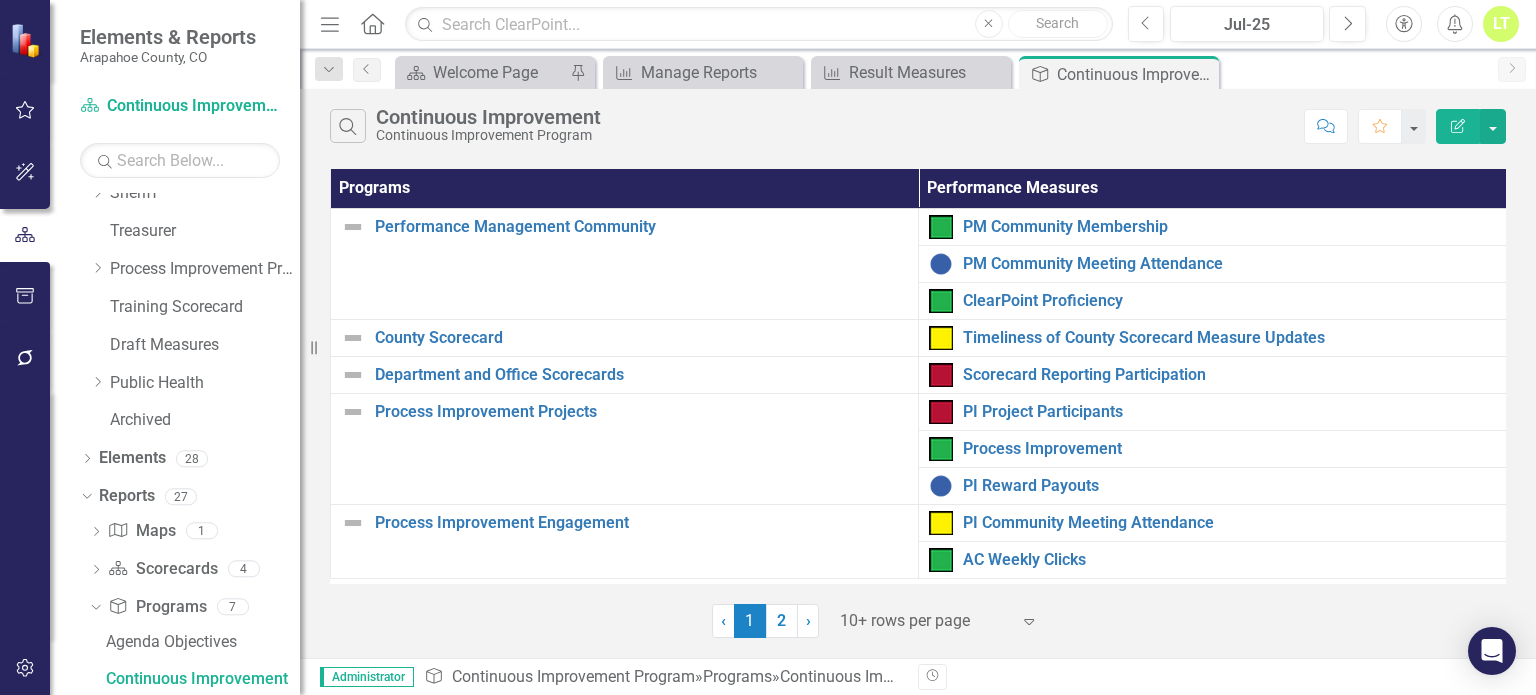 scroll, scrollTop: 0, scrollLeft: 0, axis: both 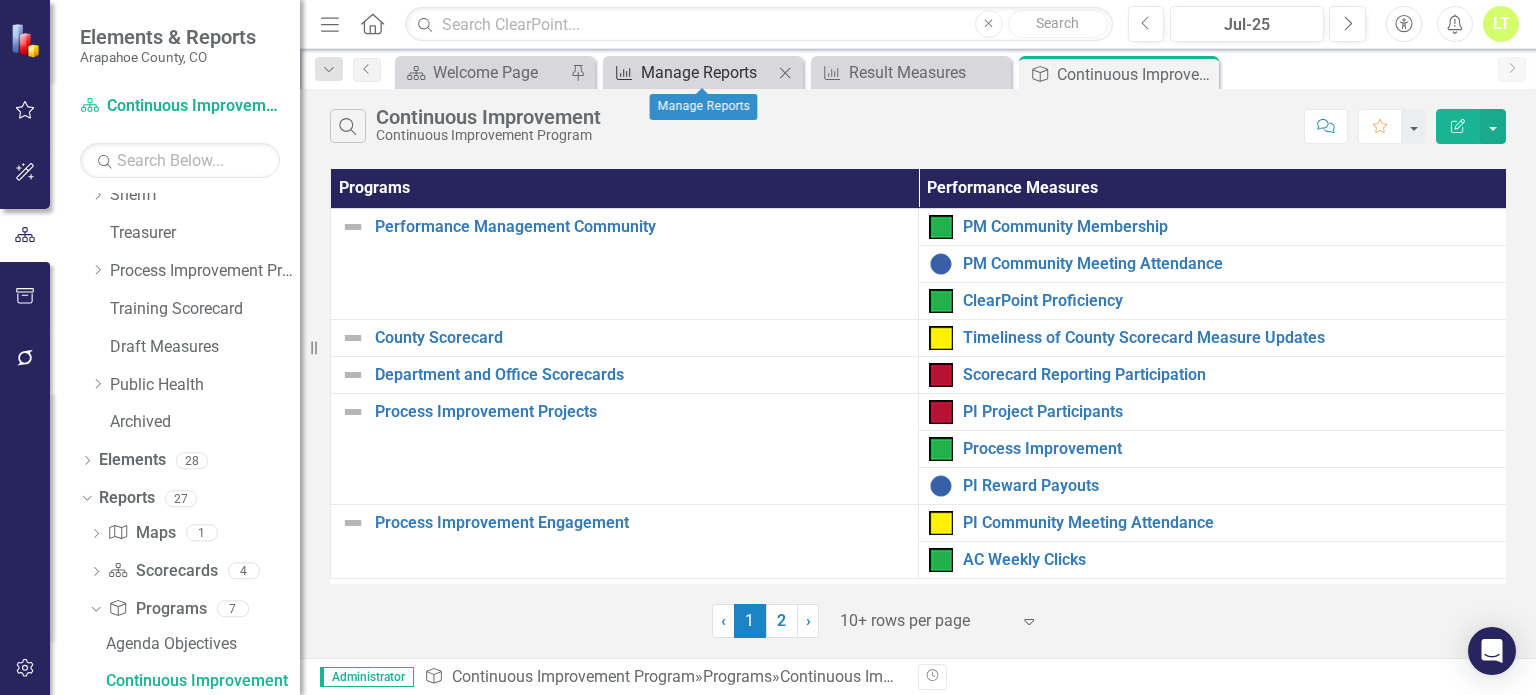 click on "Manage Reports" at bounding box center (707, 72) 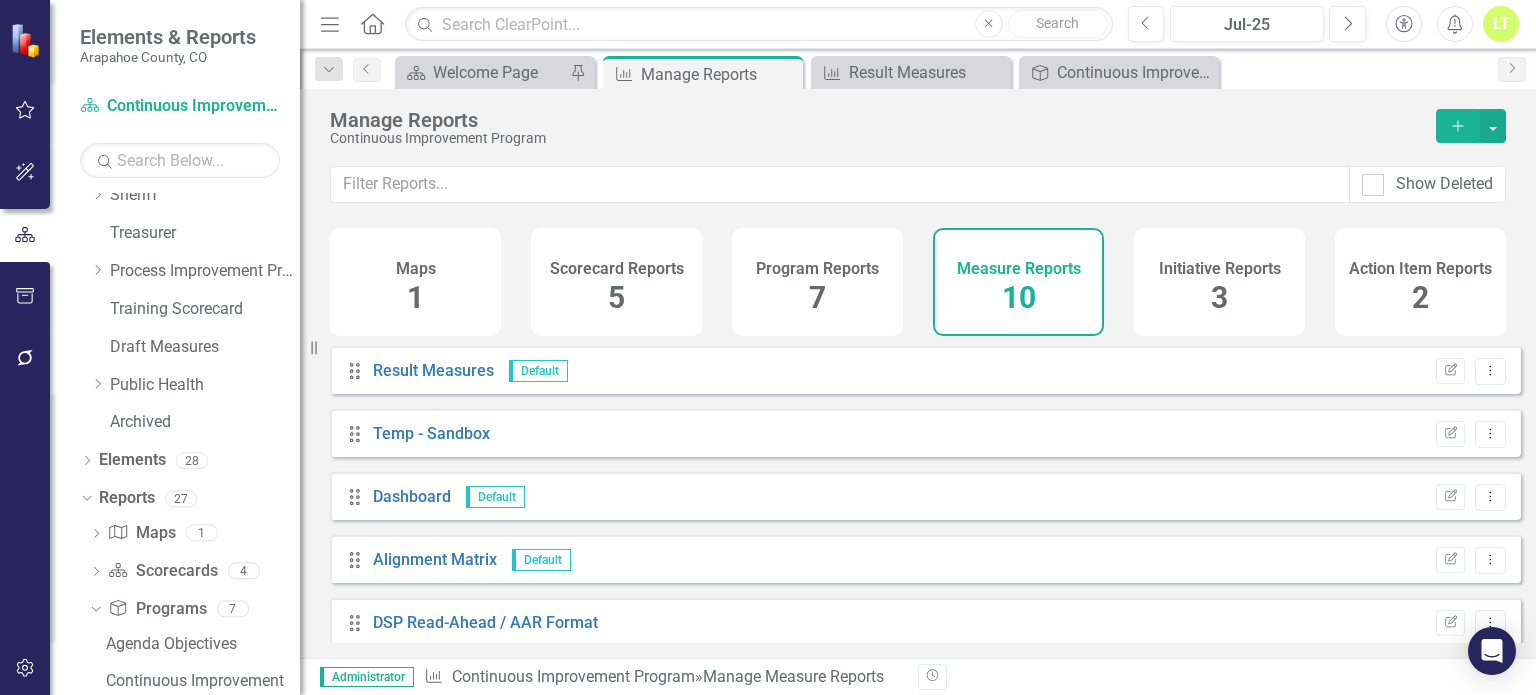 click on "Program Reports 7" at bounding box center [817, 282] 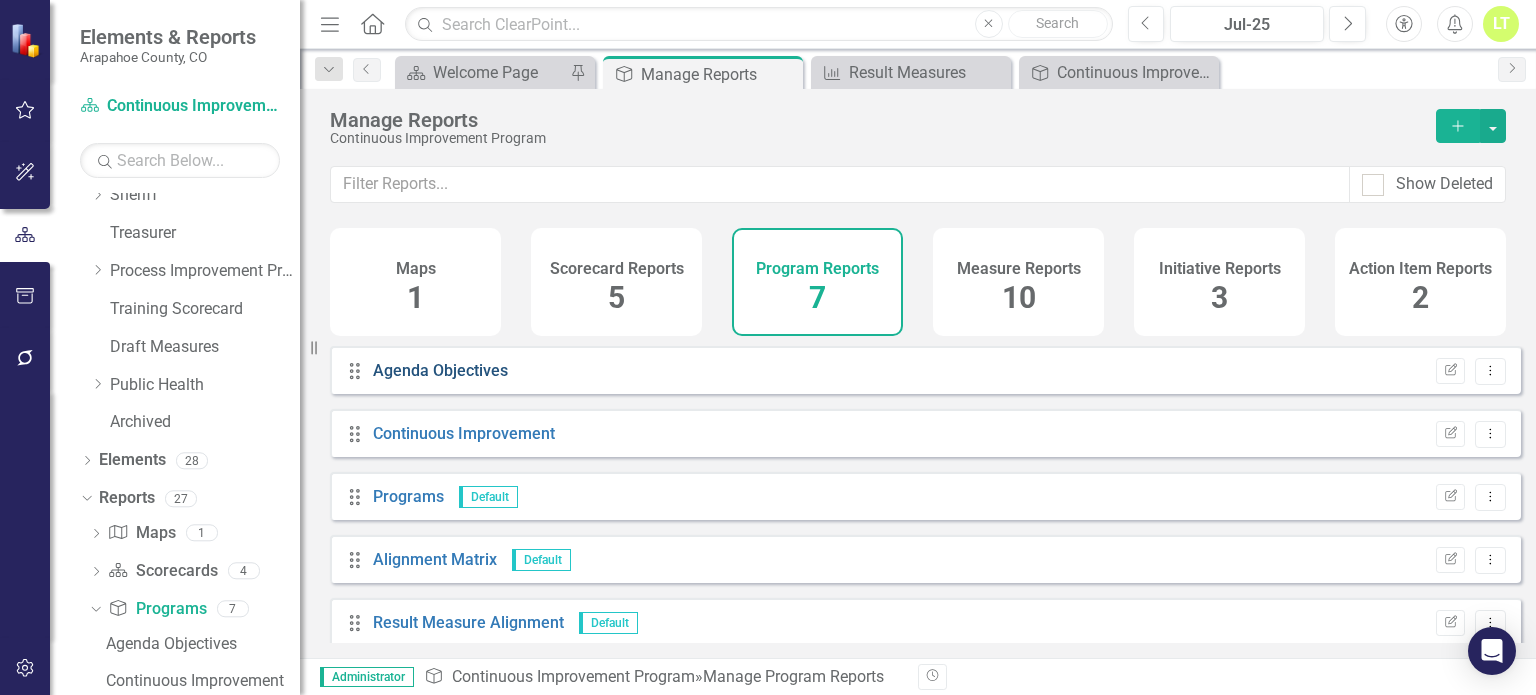 click on "Agenda Objectives" at bounding box center [440, 370] 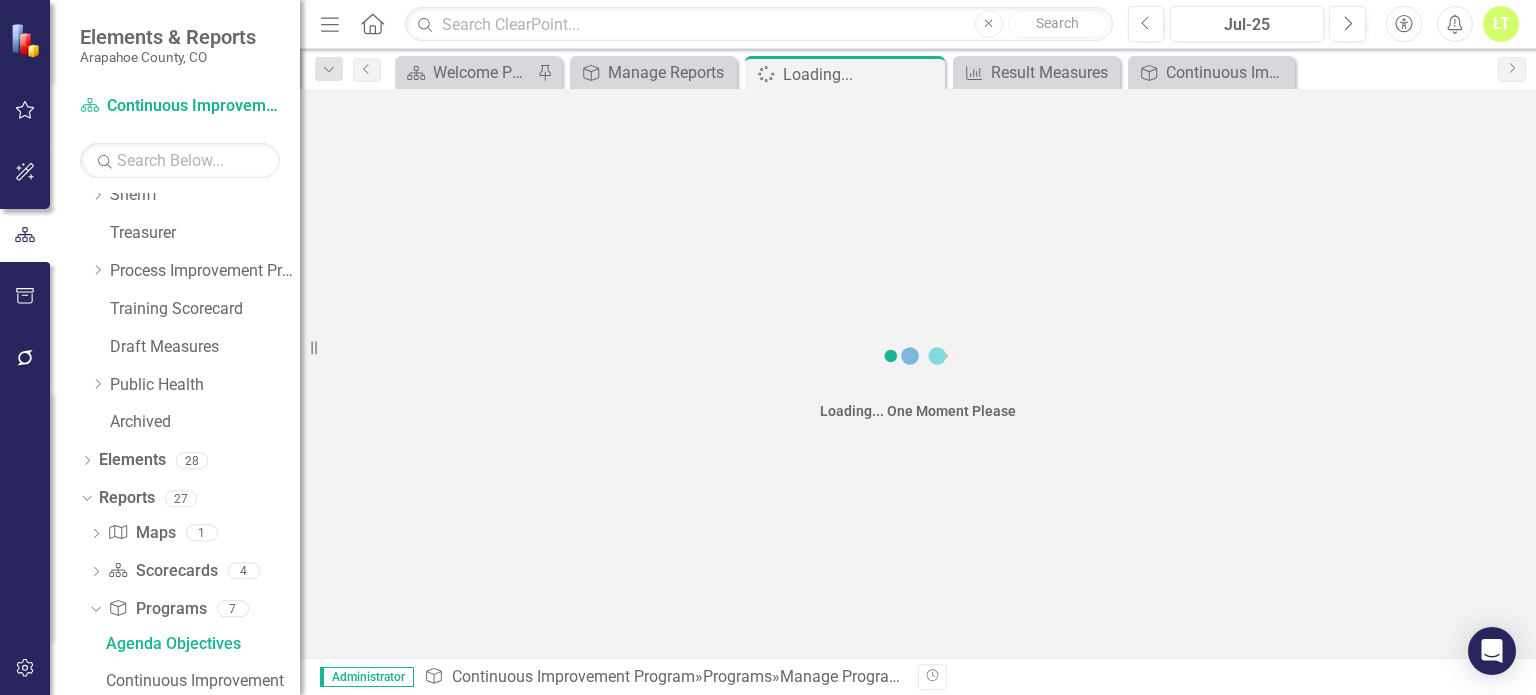 scroll, scrollTop: 848, scrollLeft: 0, axis: vertical 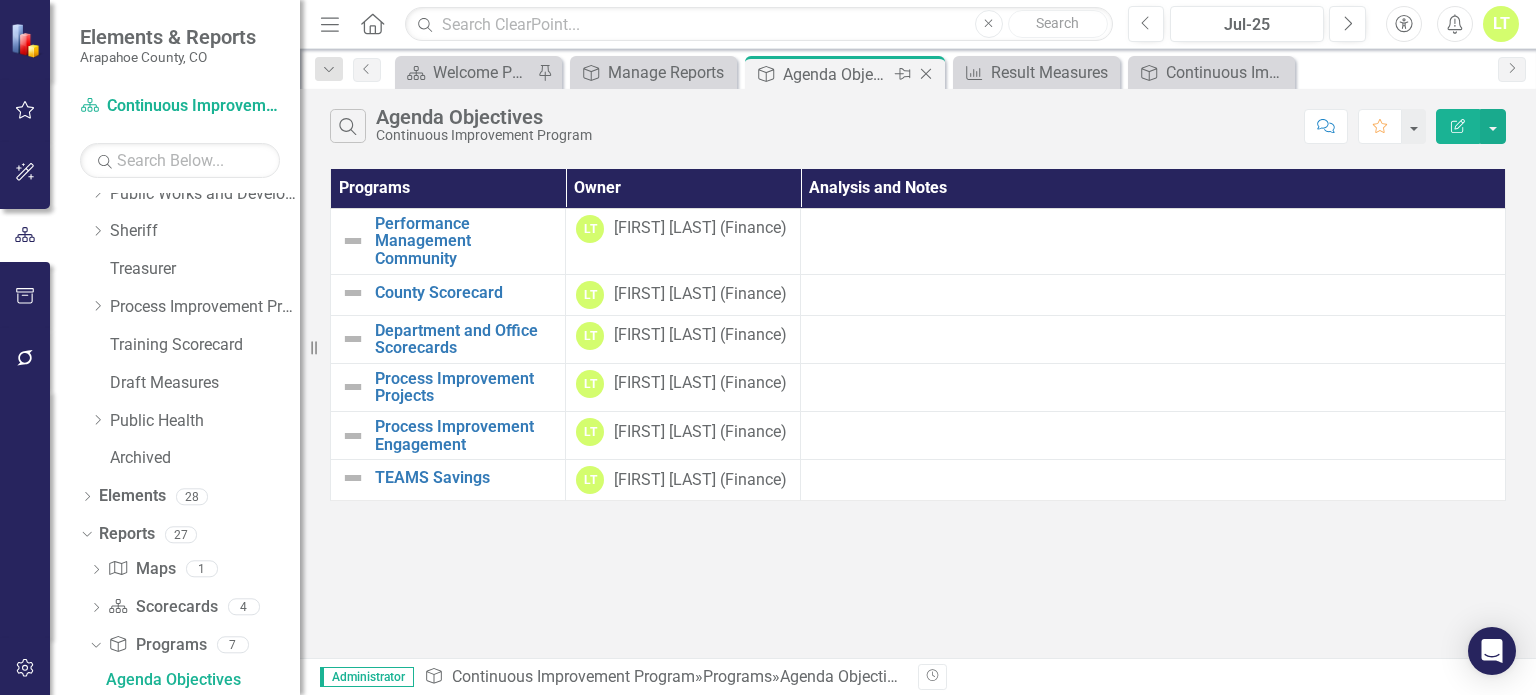 click on "Close" 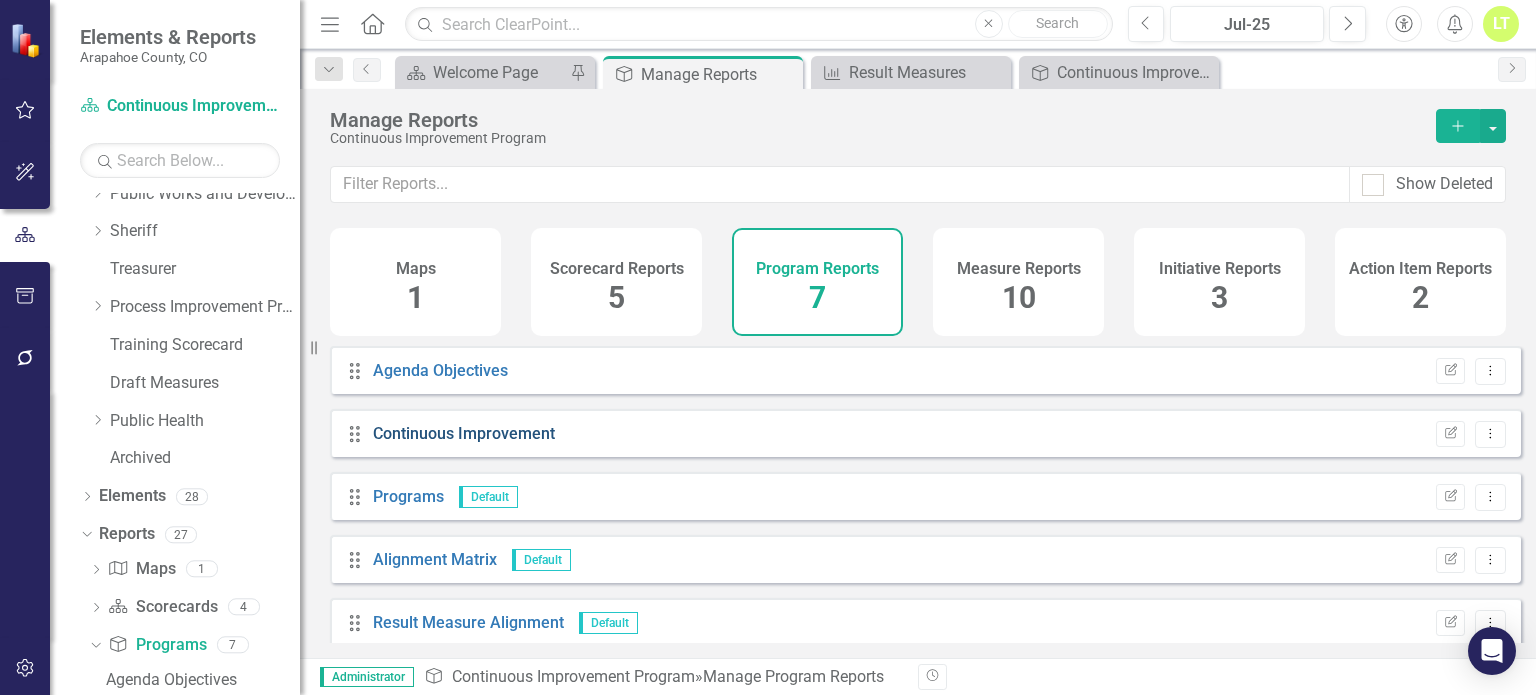 click on "Continuous Improvement" at bounding box center (464, 433) 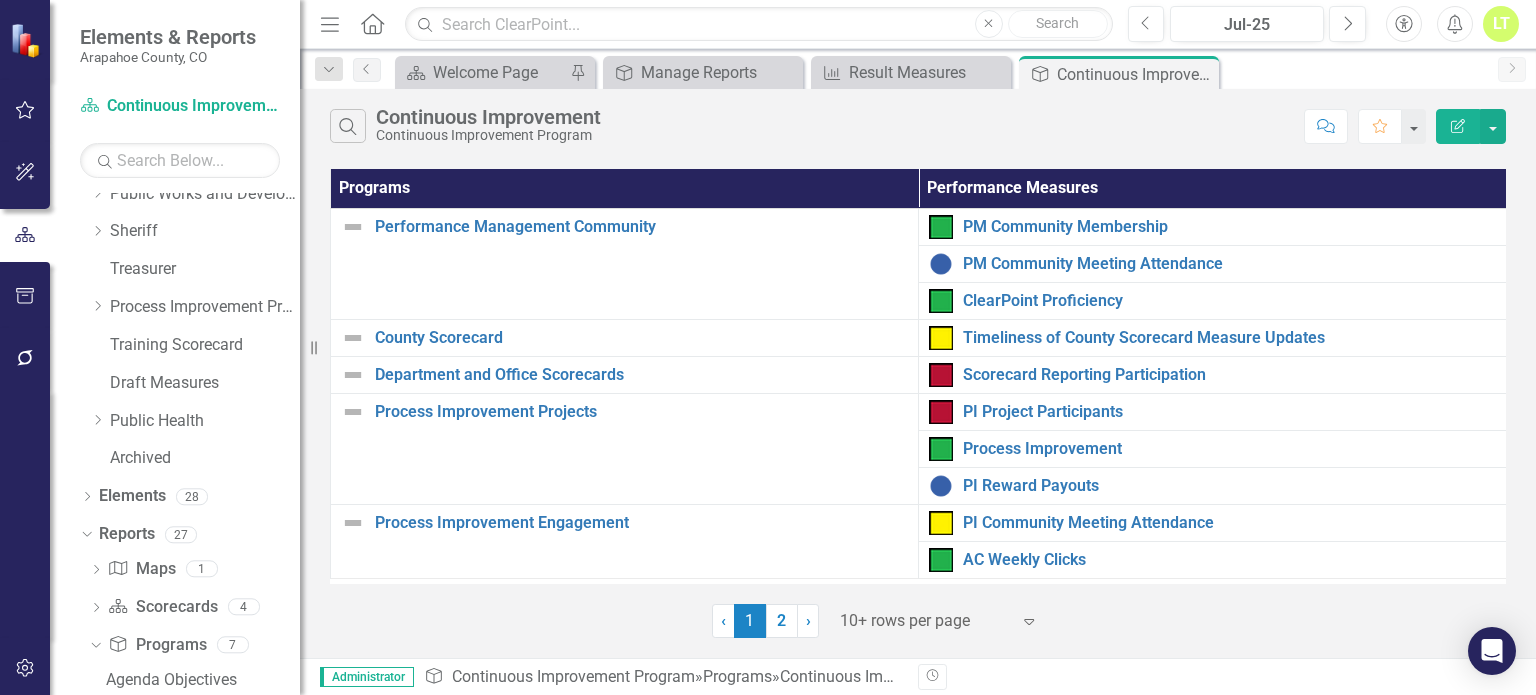 scroll, scrollTop: 884, scrollLeft: 0, axis: vertical 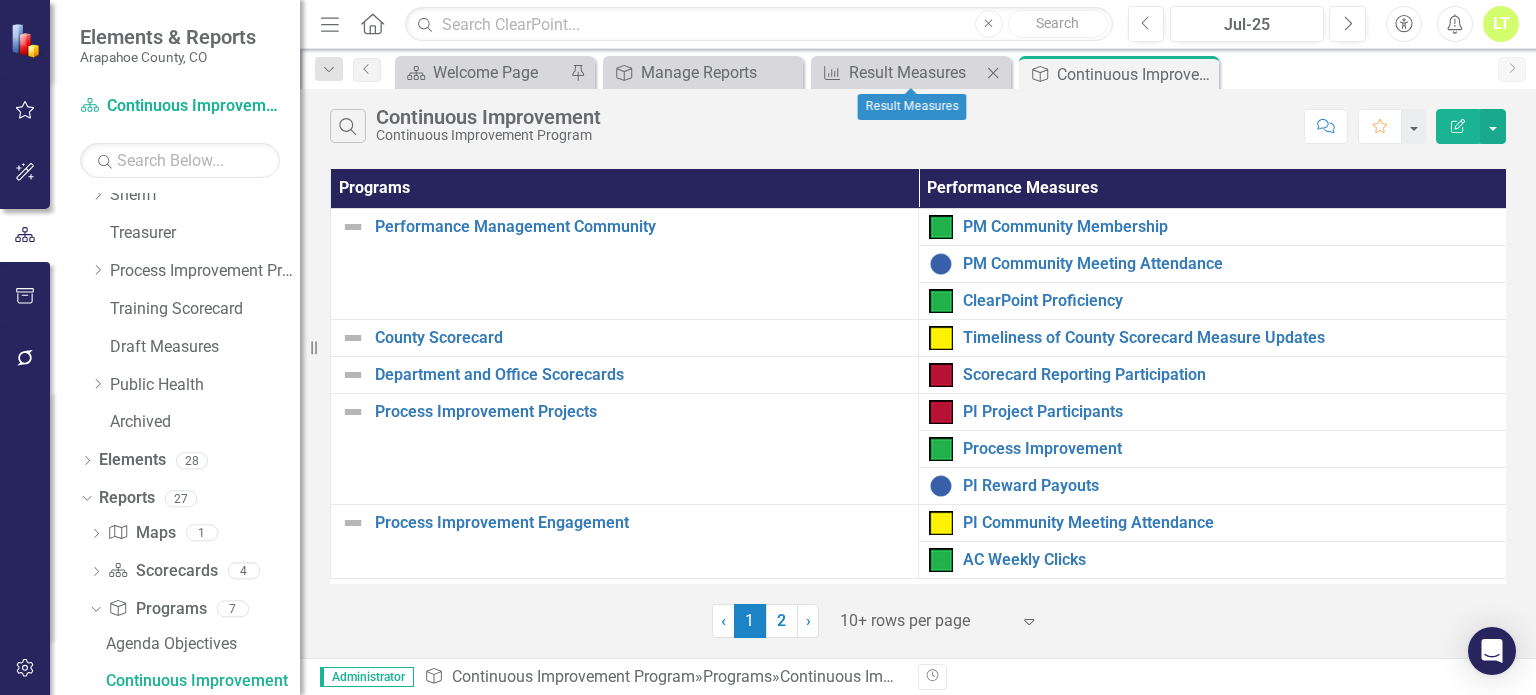 click 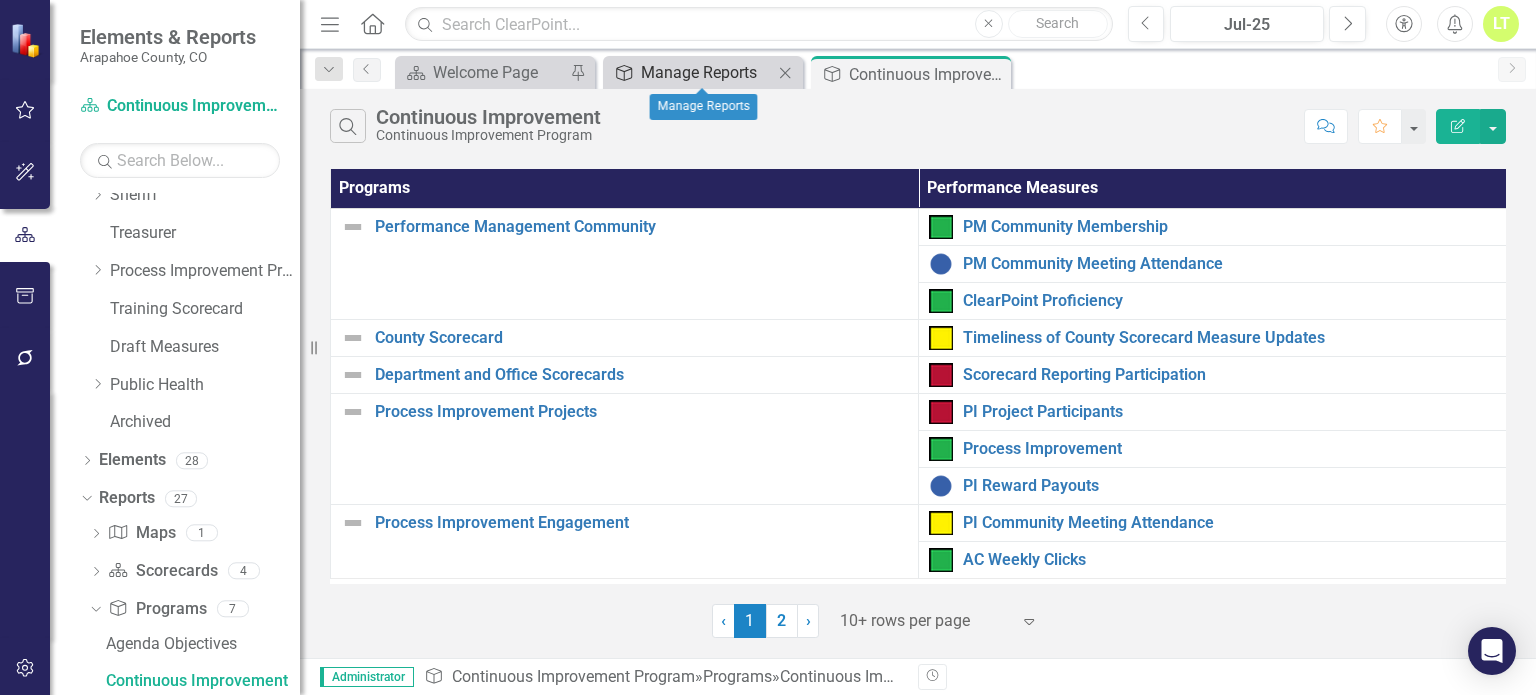 click on "Manage Reports" at bounding box center (707, 72) 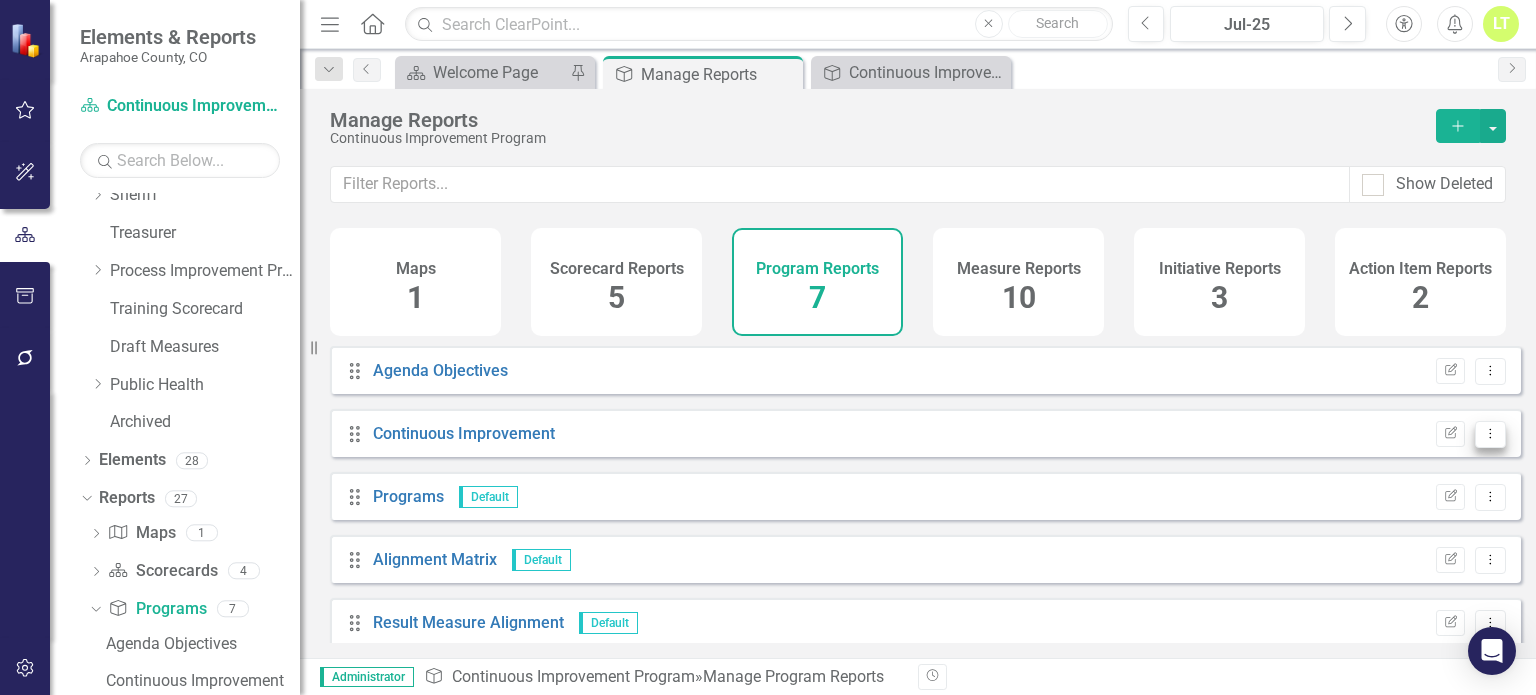 click on "Dropdown Menu" at bounding box center (1490, 434) 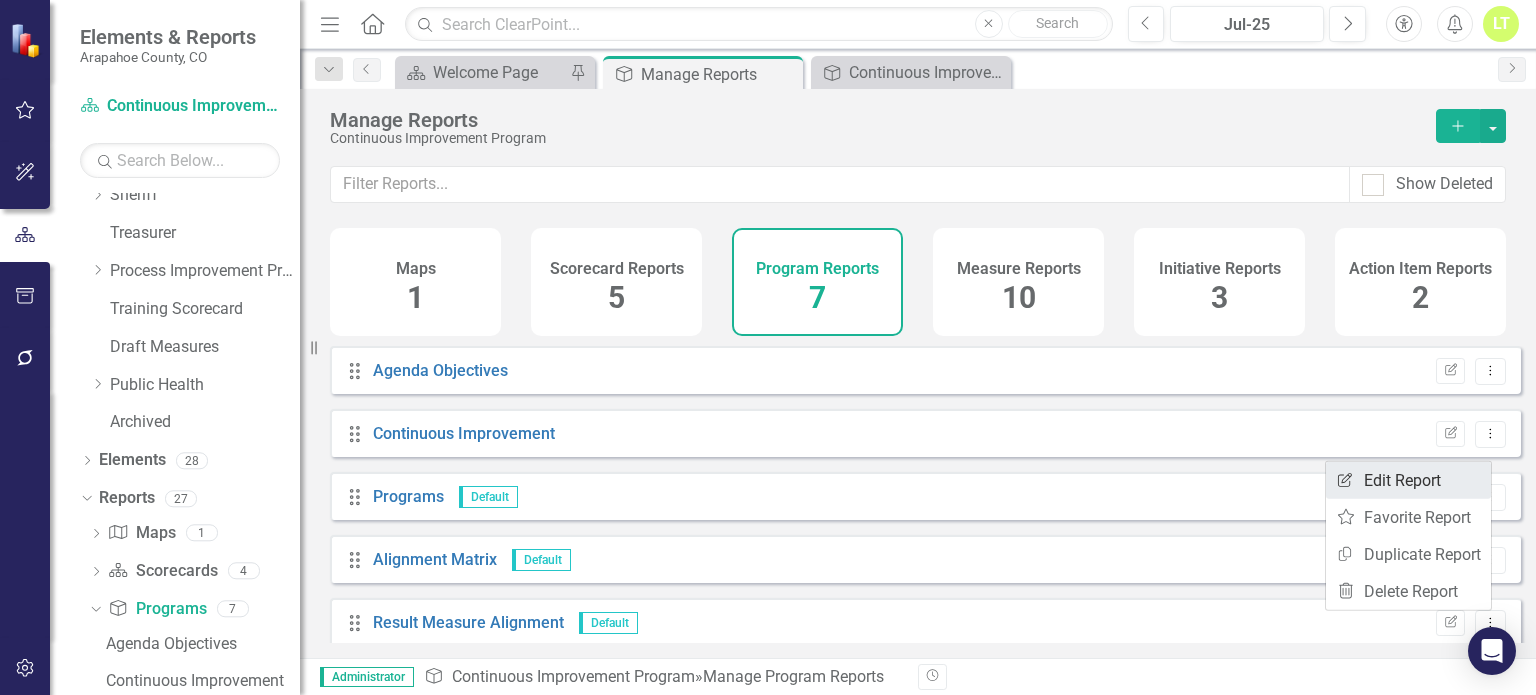 click on "Edit Report Edit Report" at bounding box center [1408, 480] 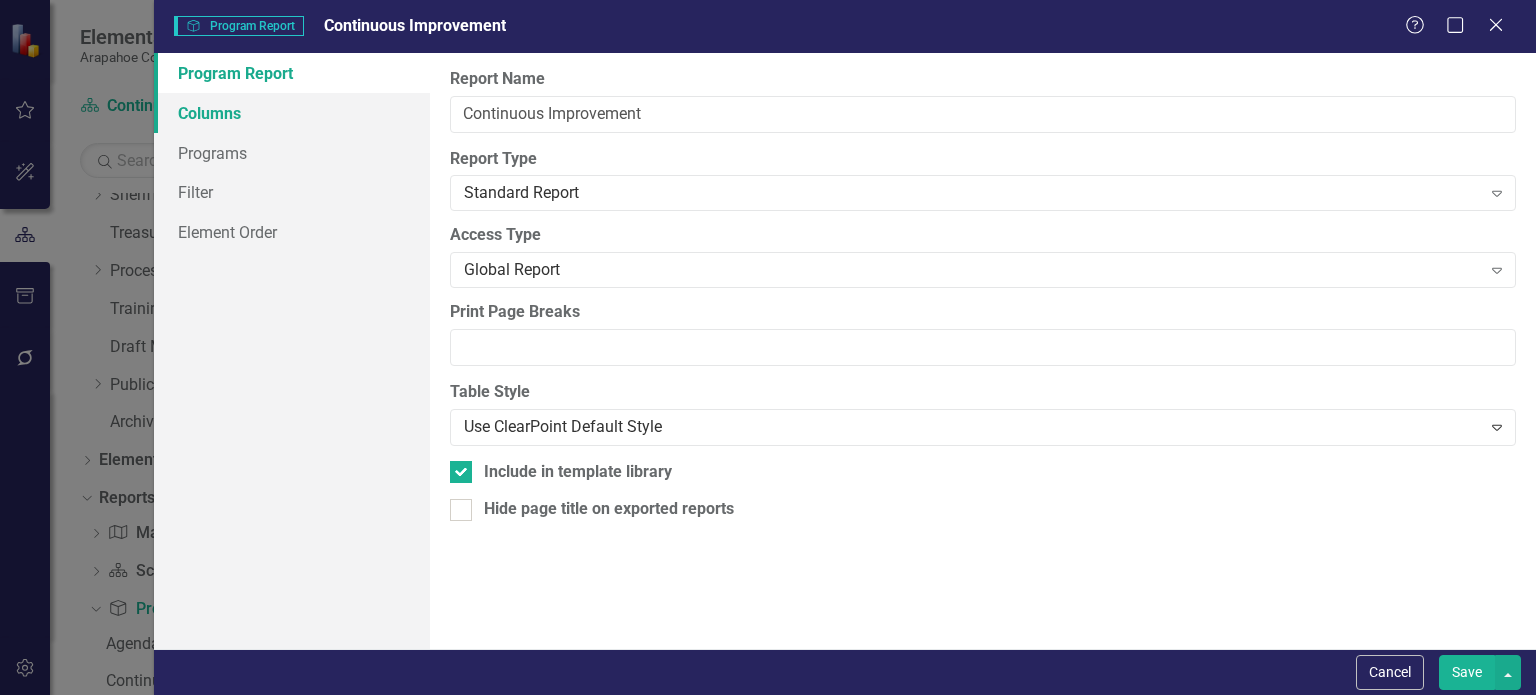 click on "Columns" at bounding box center (292, 113) 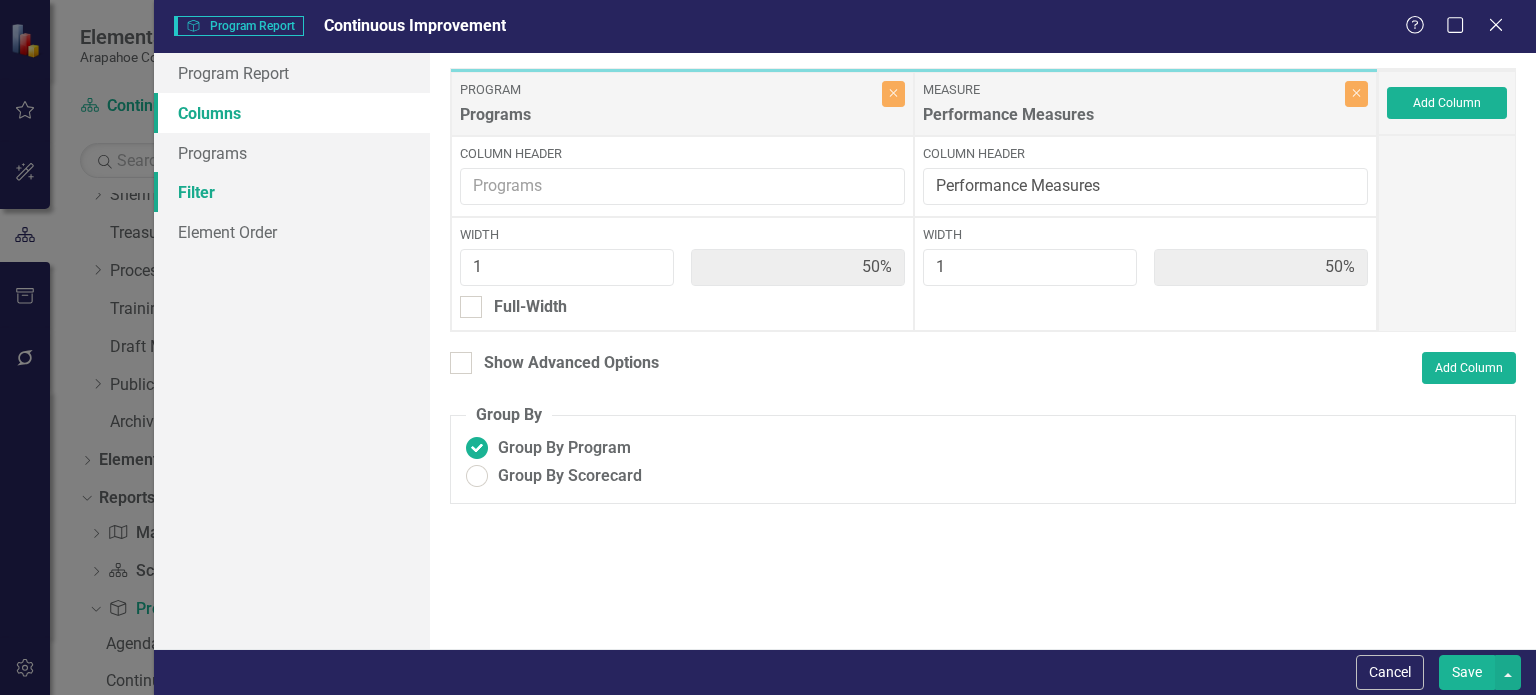 click on "Filter" at bounding box center (292, 192) 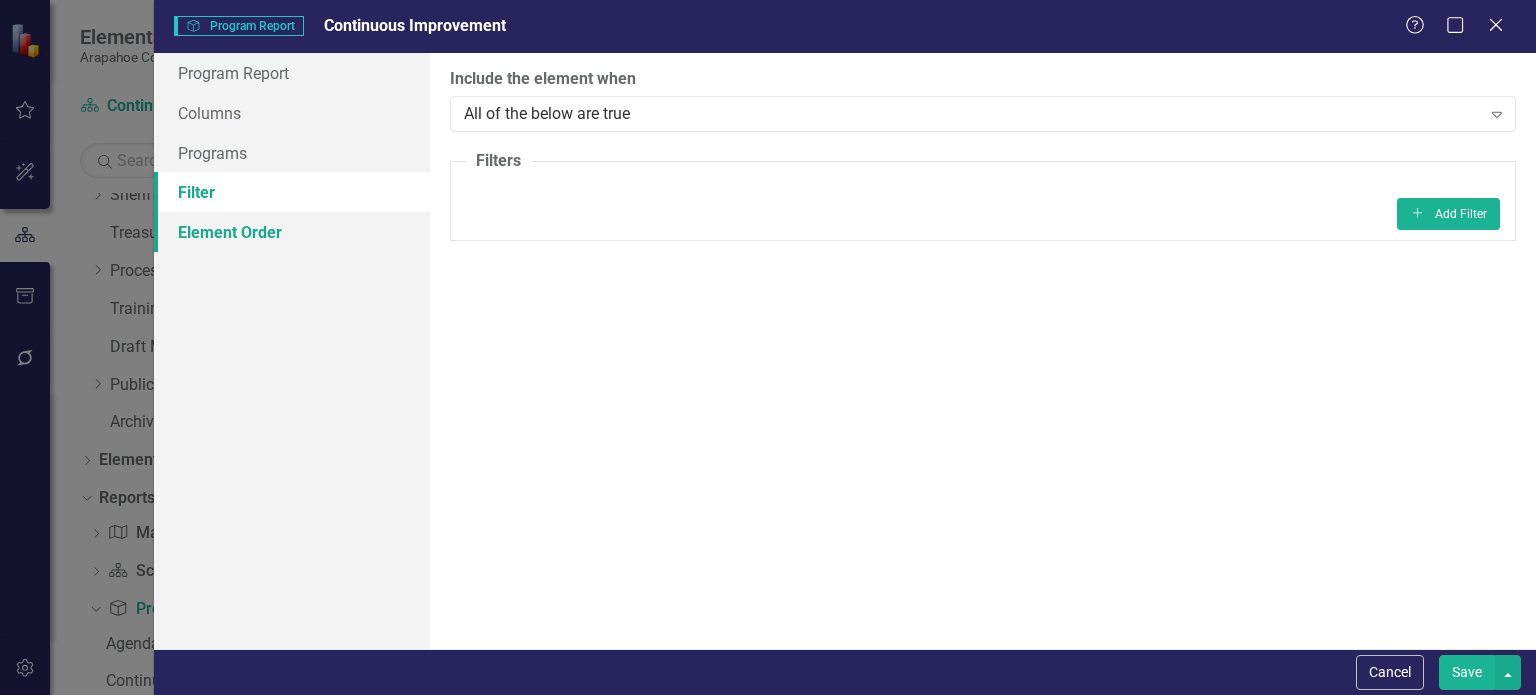 click on "Element Order" at bounding box center [292, 232] 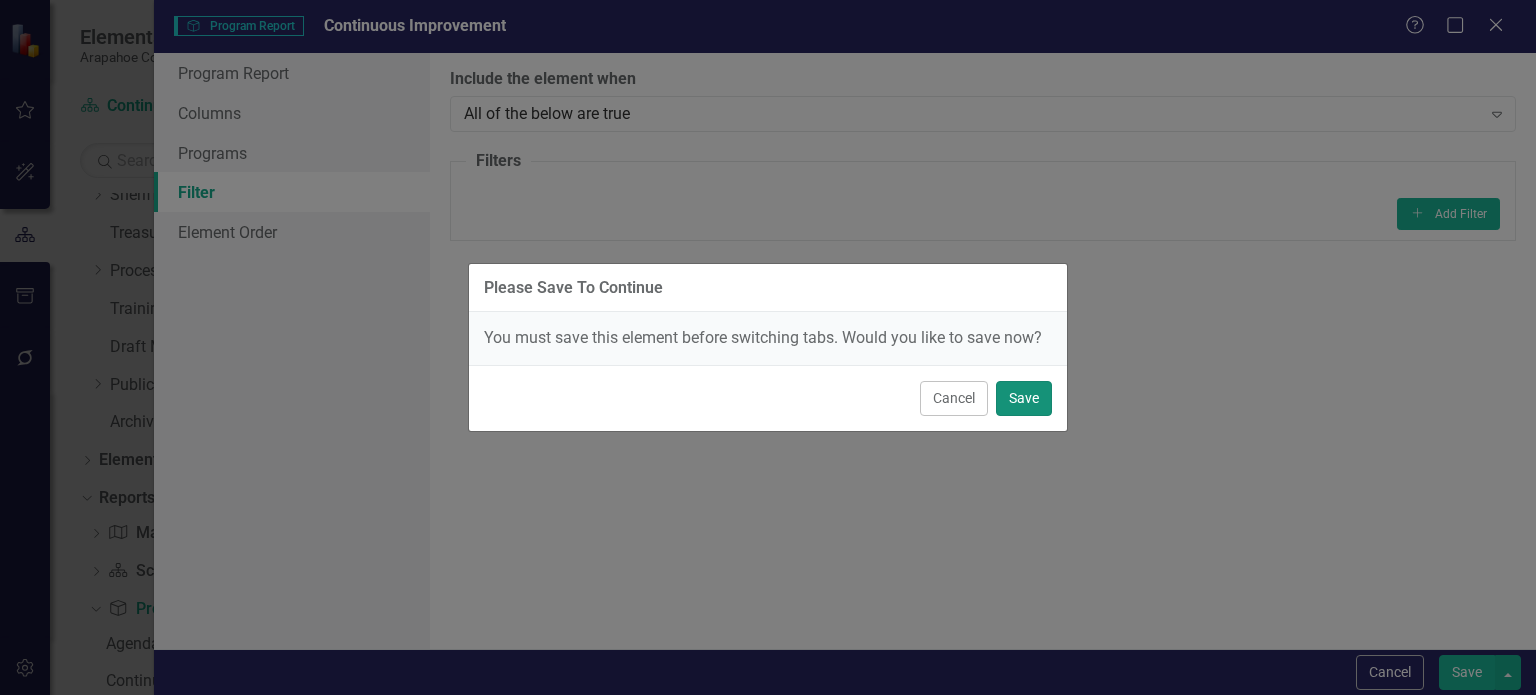 click on "Save" at bounding box center (1024, 398) 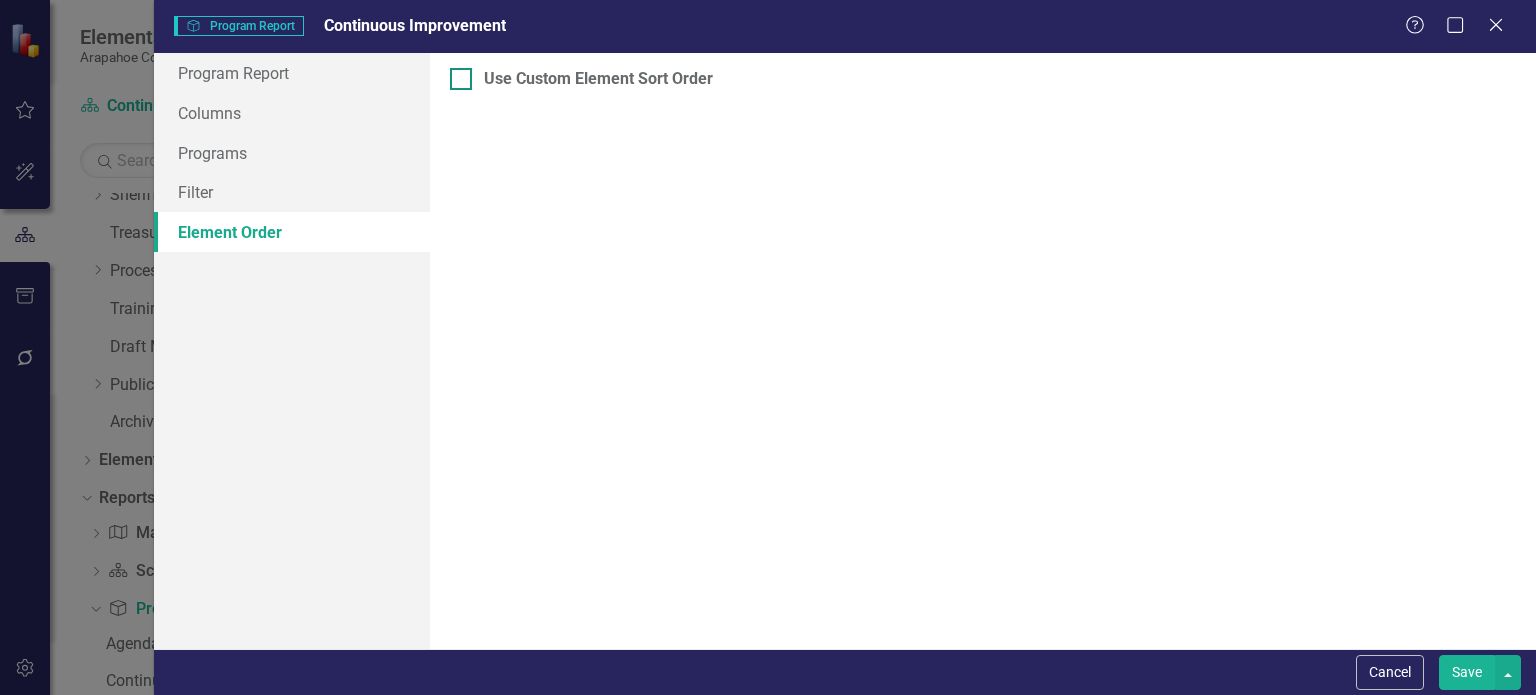 click at bounding box center (461, 79) 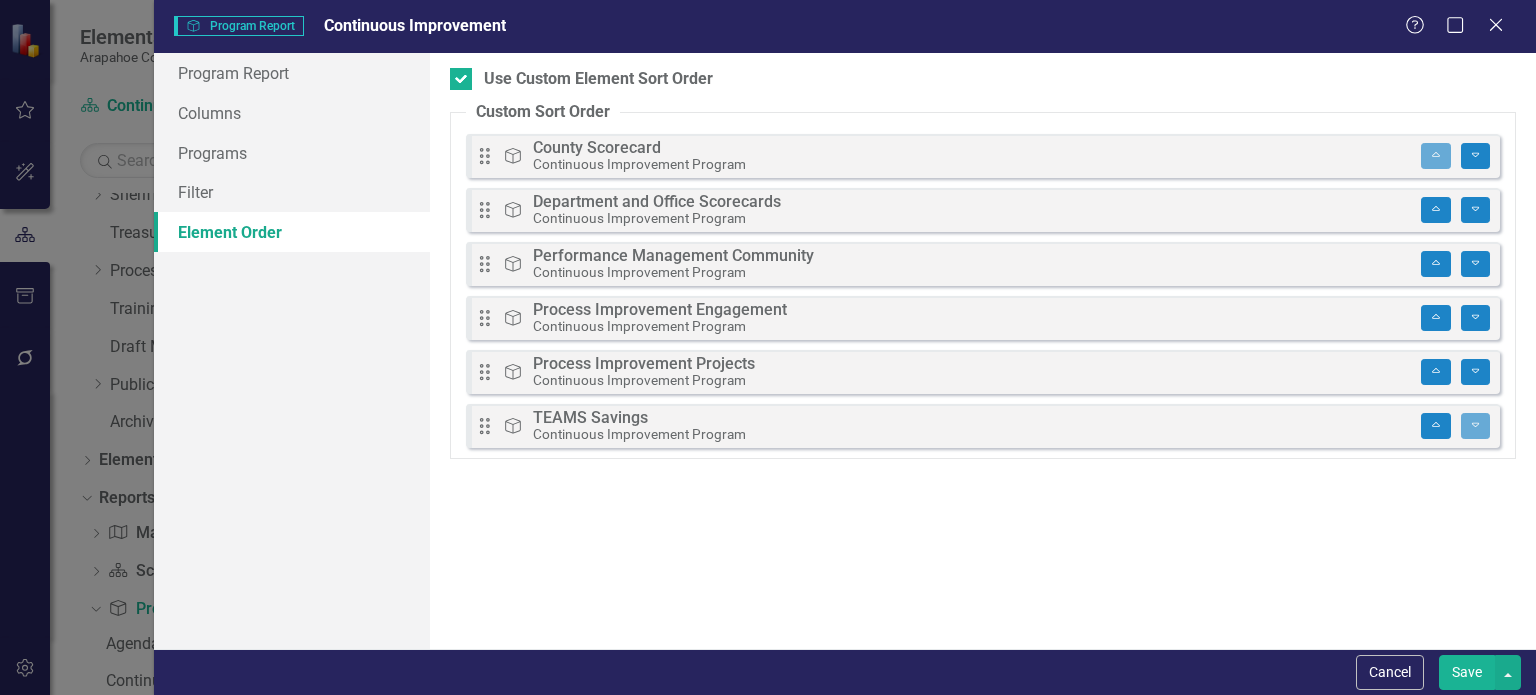 click on "Save" at bounding box center (1467, 672) 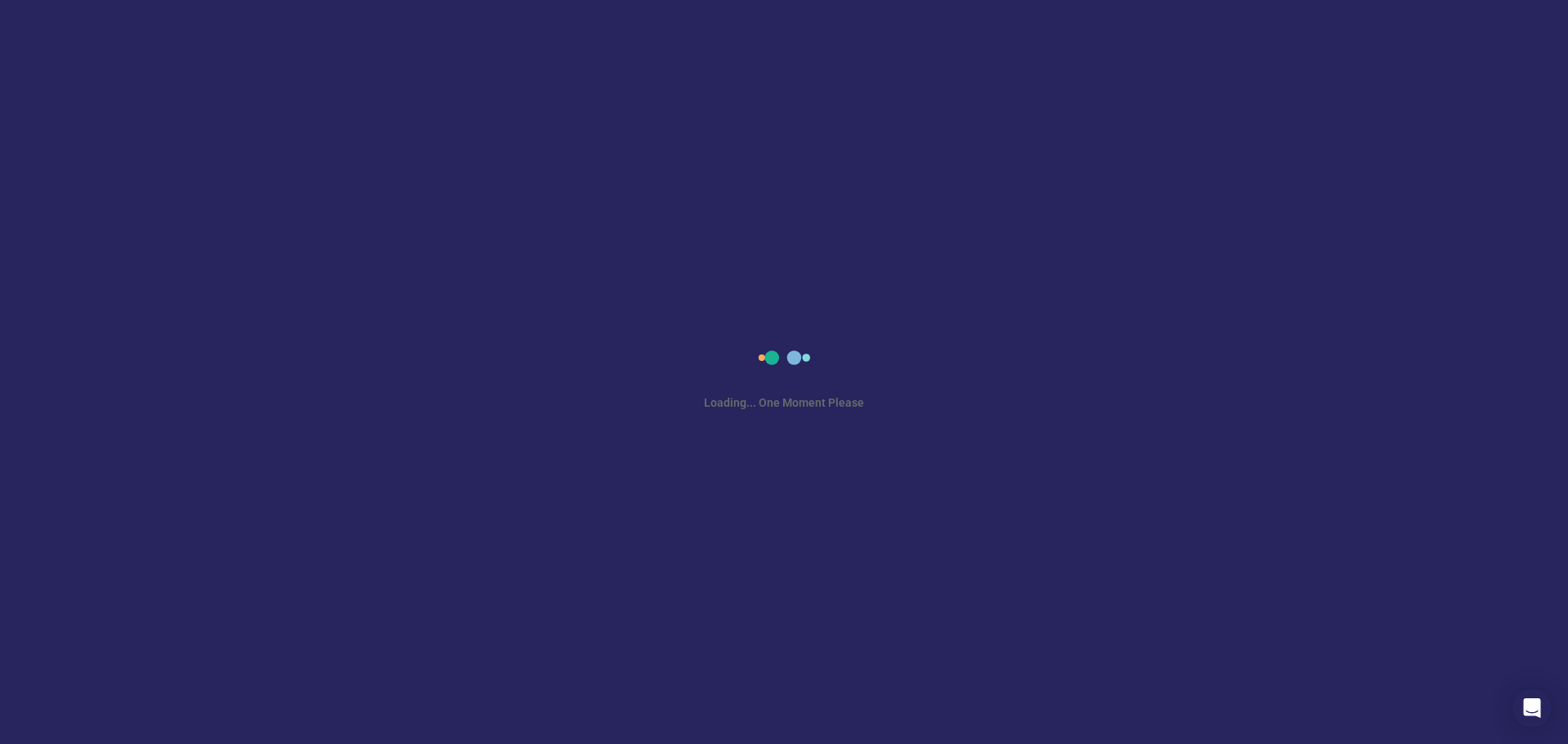 scroll, scrollTop: 0, scrollLeft: 0, axis: both 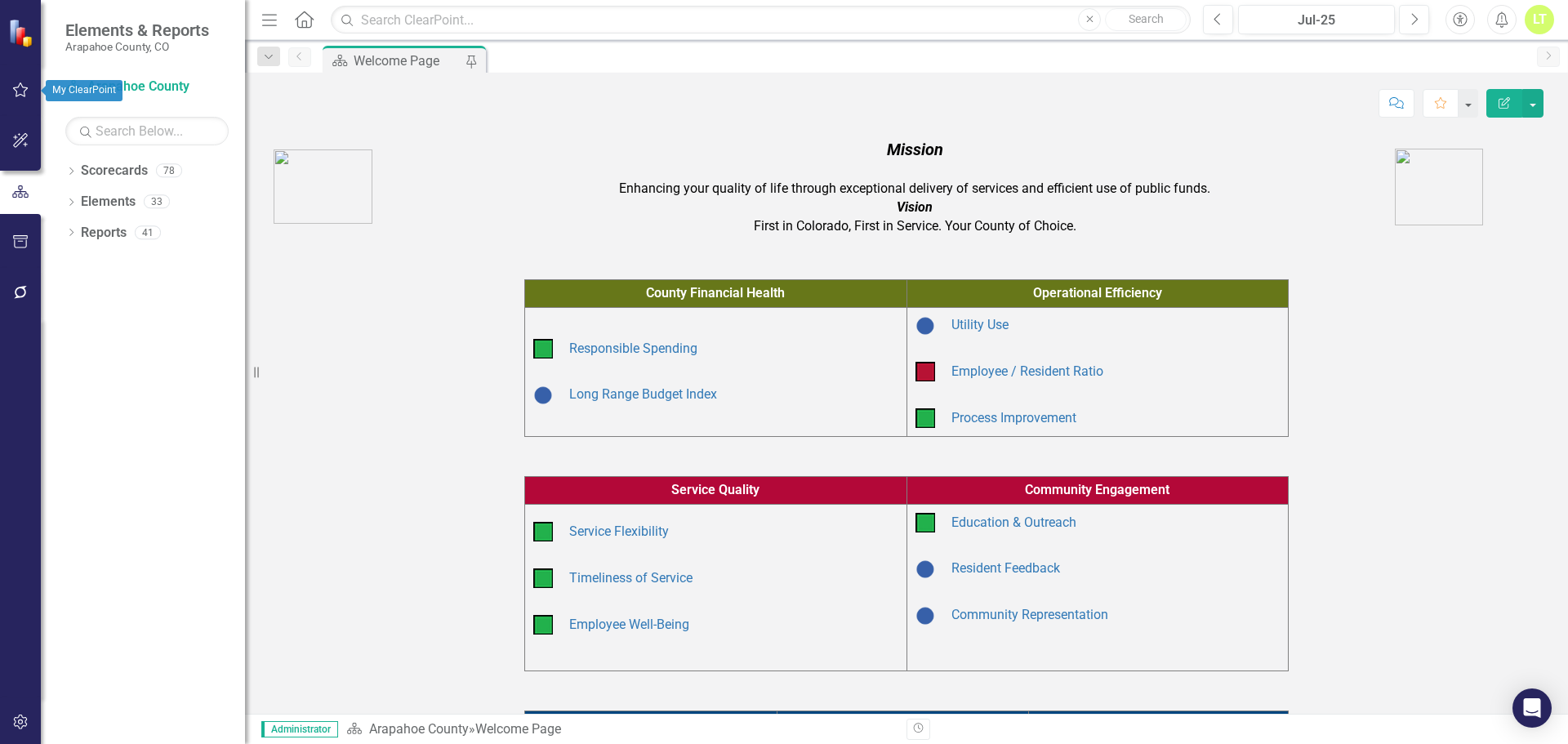 click 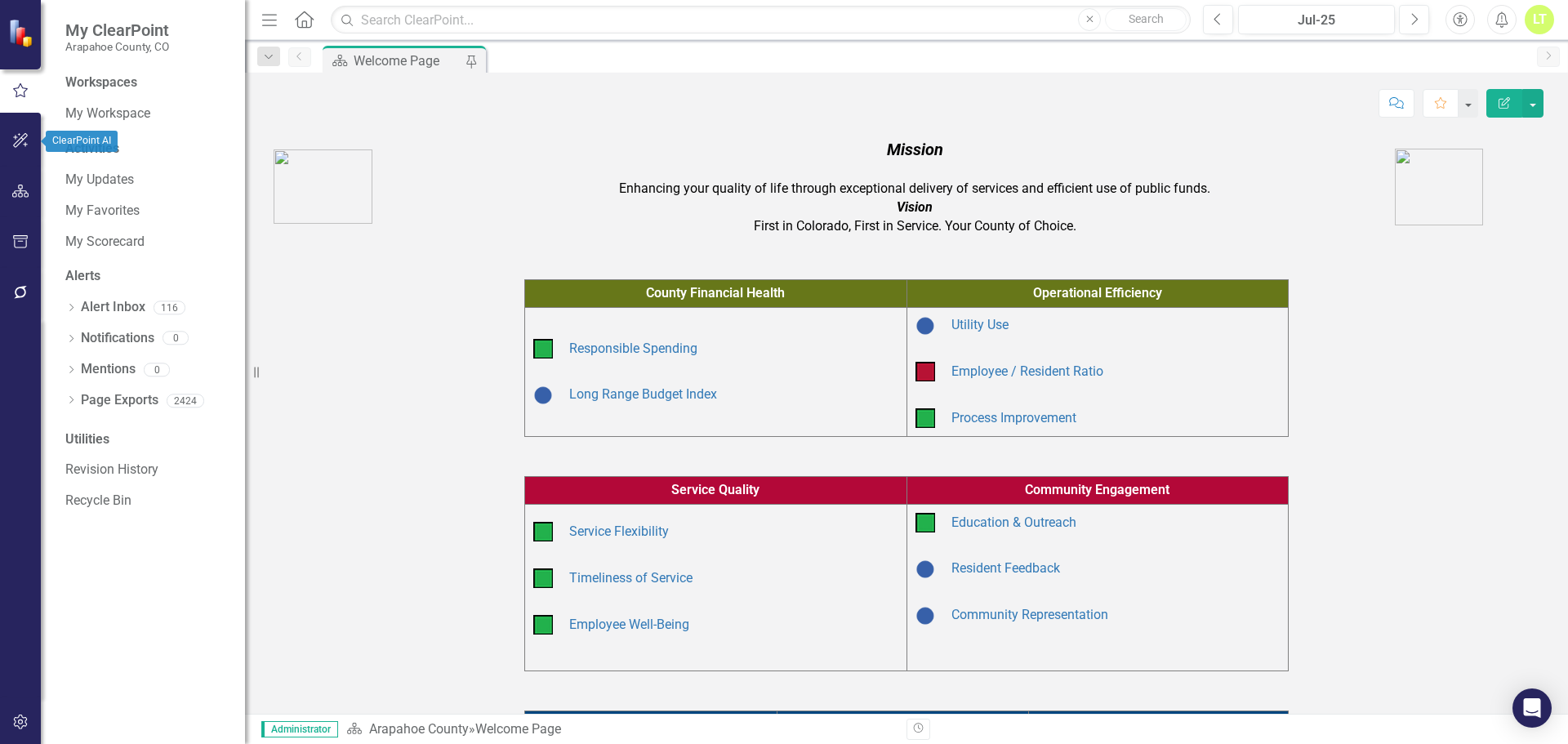 click at bounding box center (20, 141) 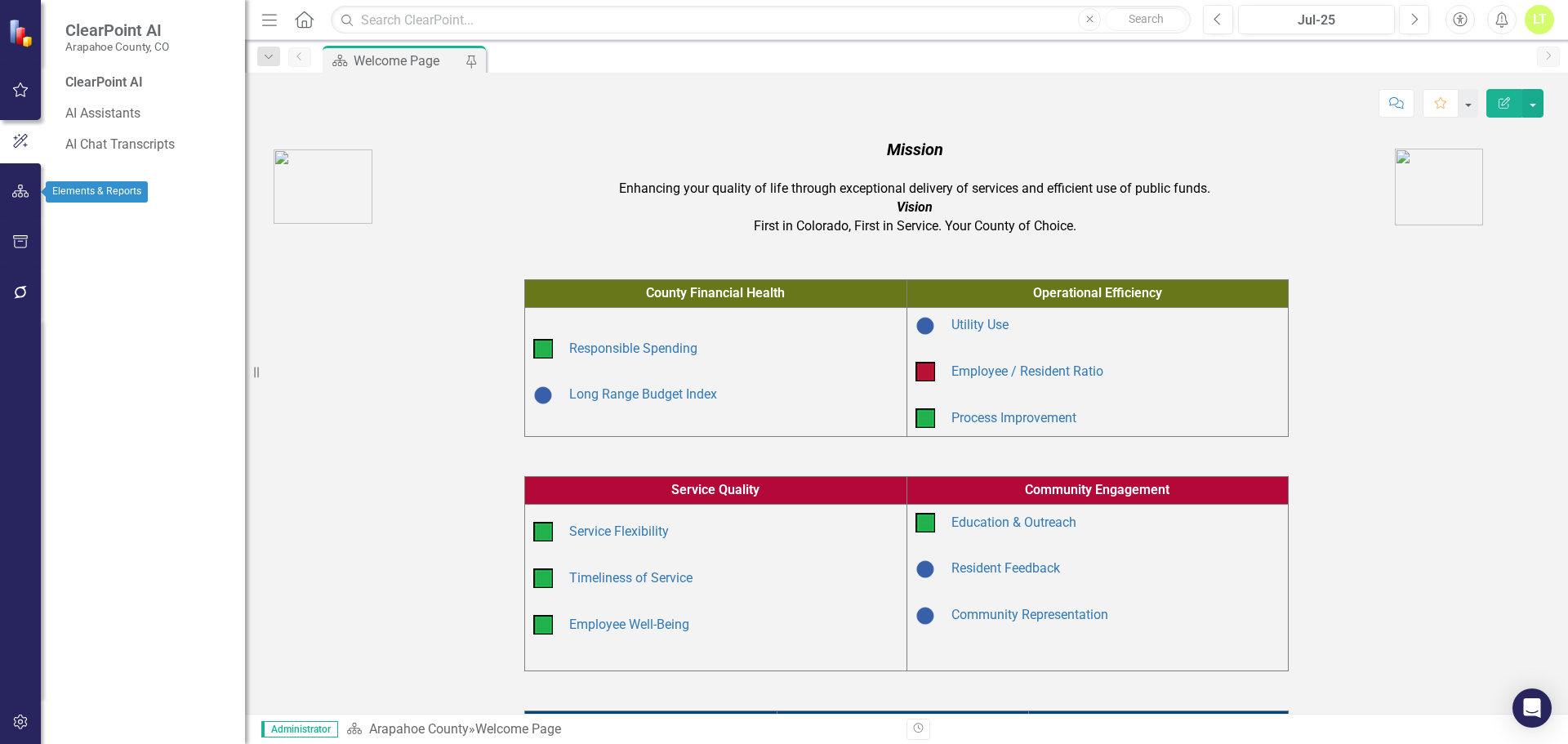 click at bounding box center (20, 192) 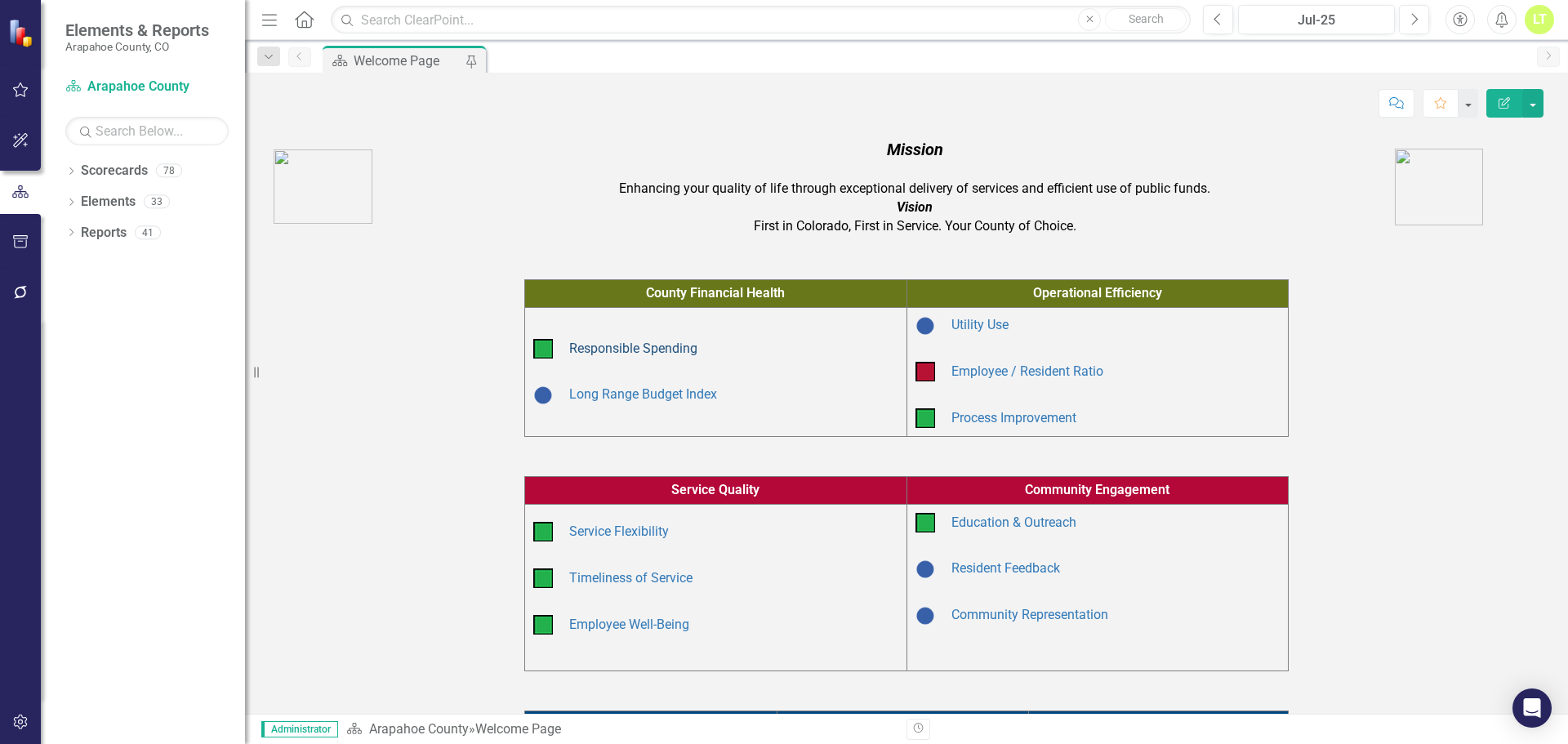 click on "Responsible Spending" at bounding box center [633, 348] 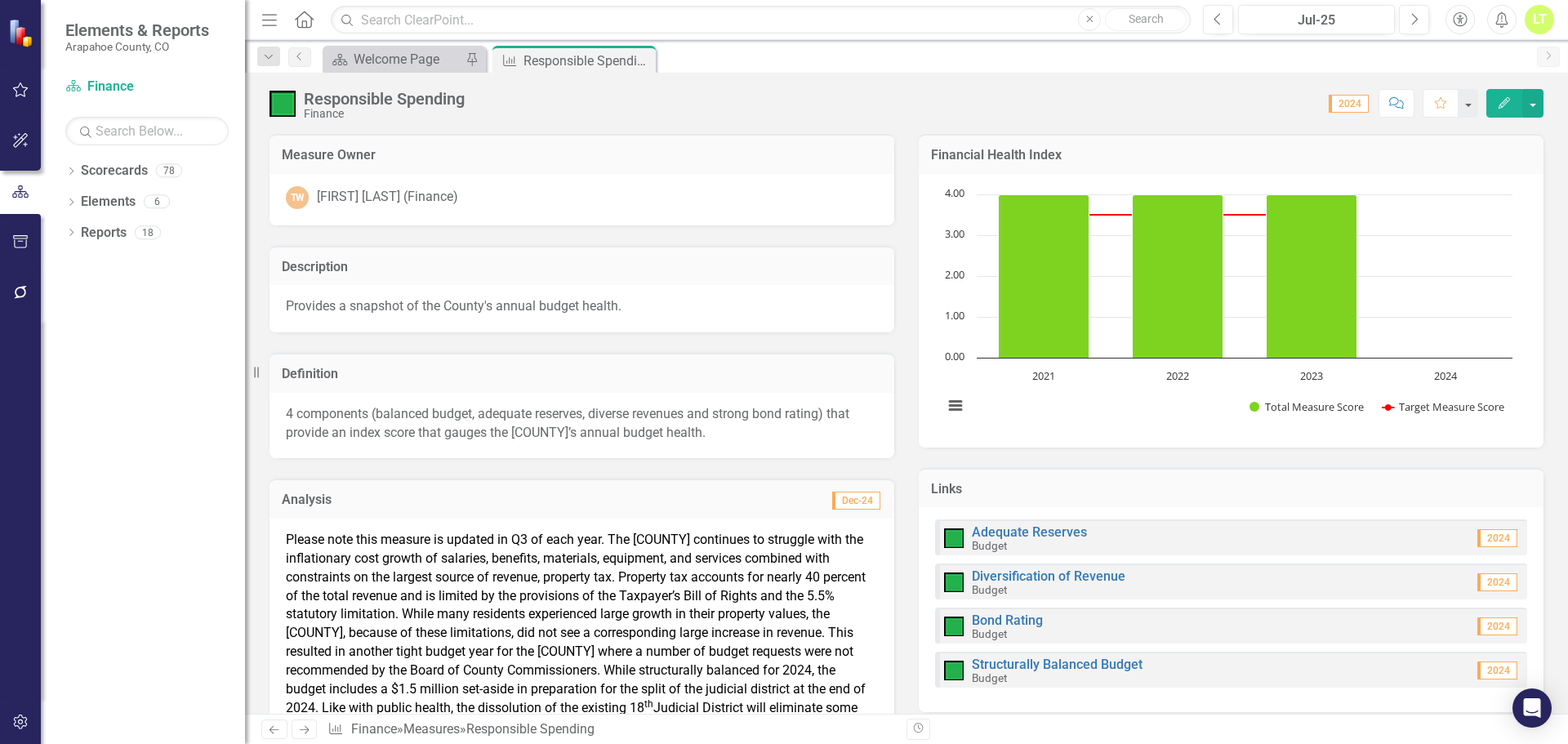 click on "Edit" 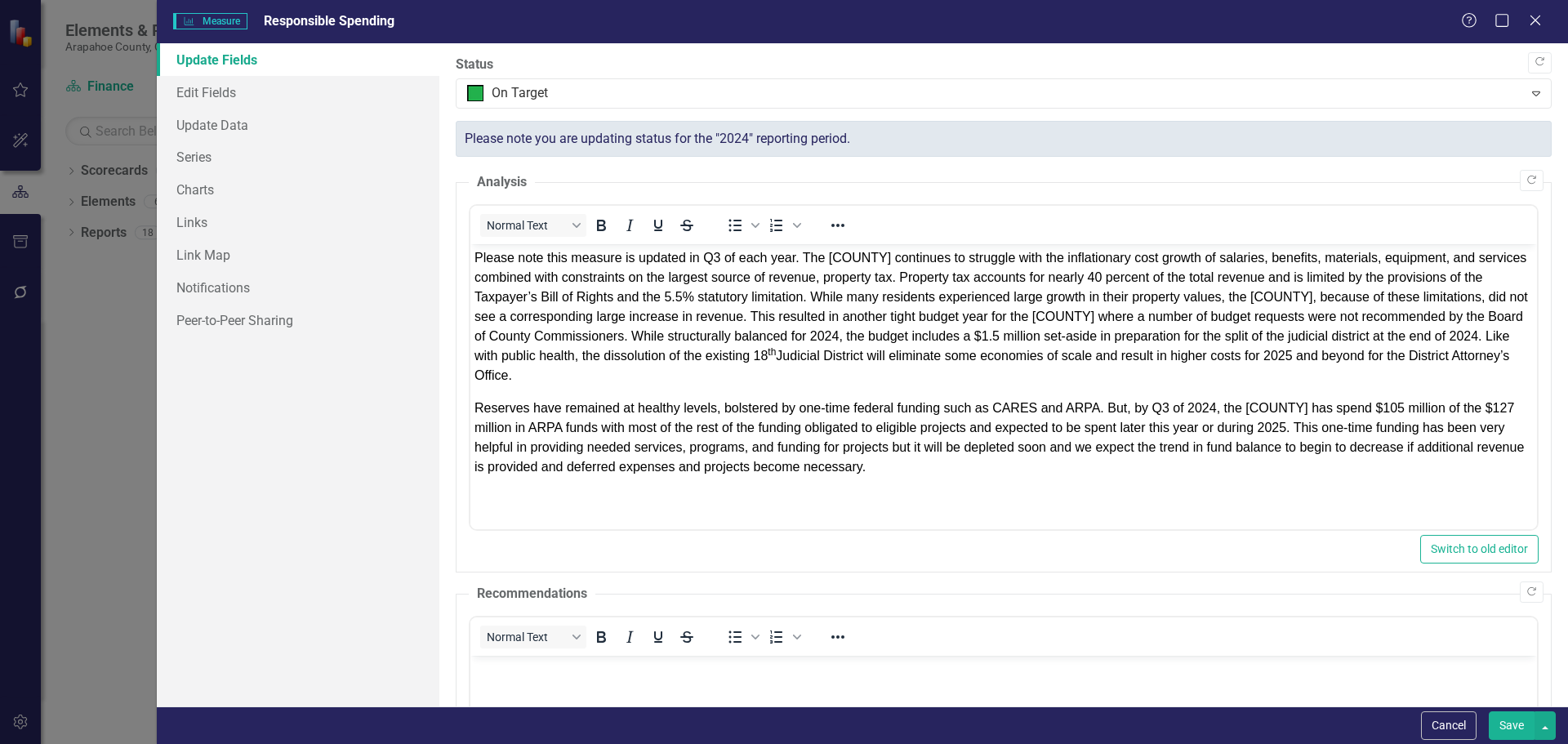 scroll, scrollTop: 0, scrollLeft: 0, axis: both 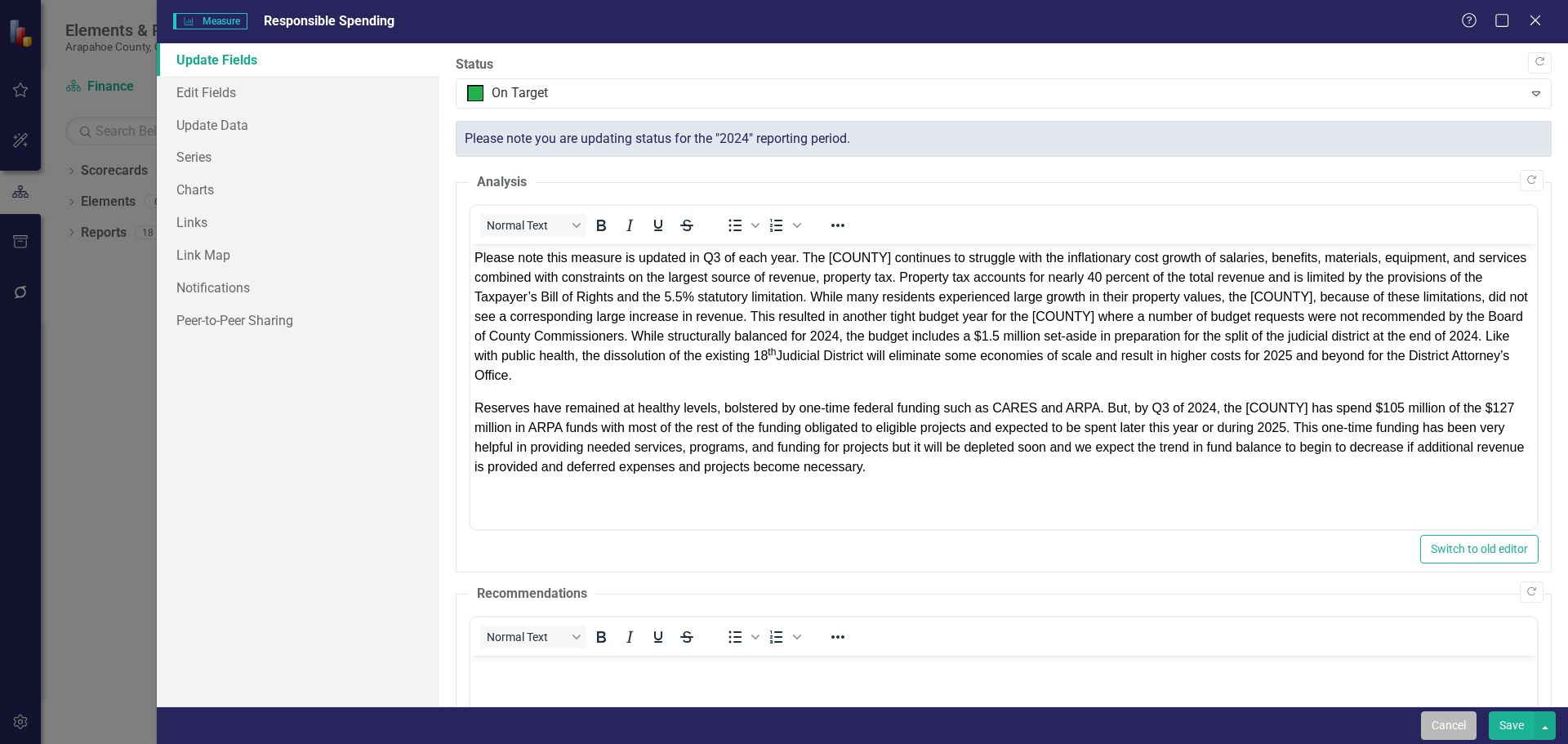 click on "Cancel" at bounding box center [1449, 725] 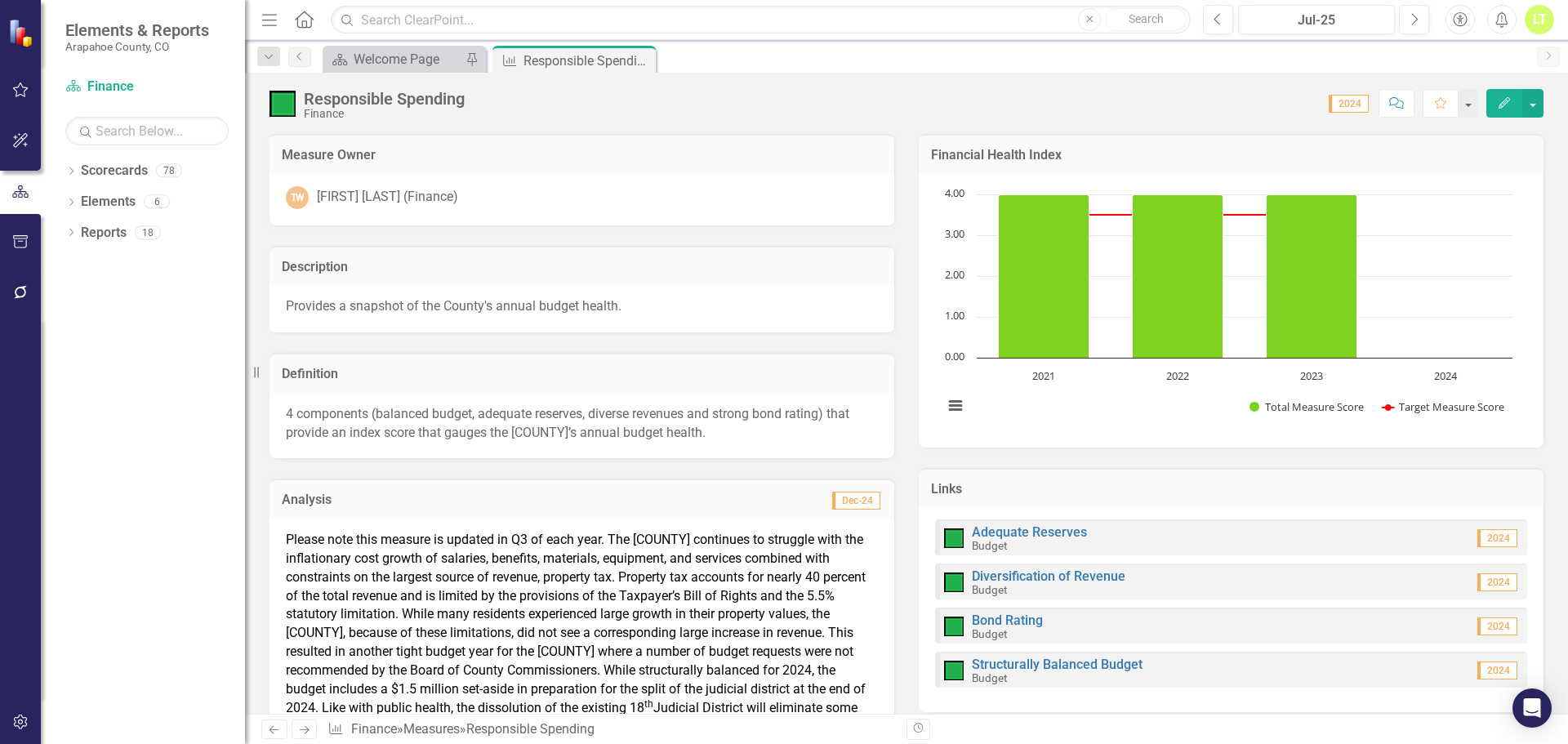 scroll, scrollTop: 978, scrollLeft: 0, axis: vertical 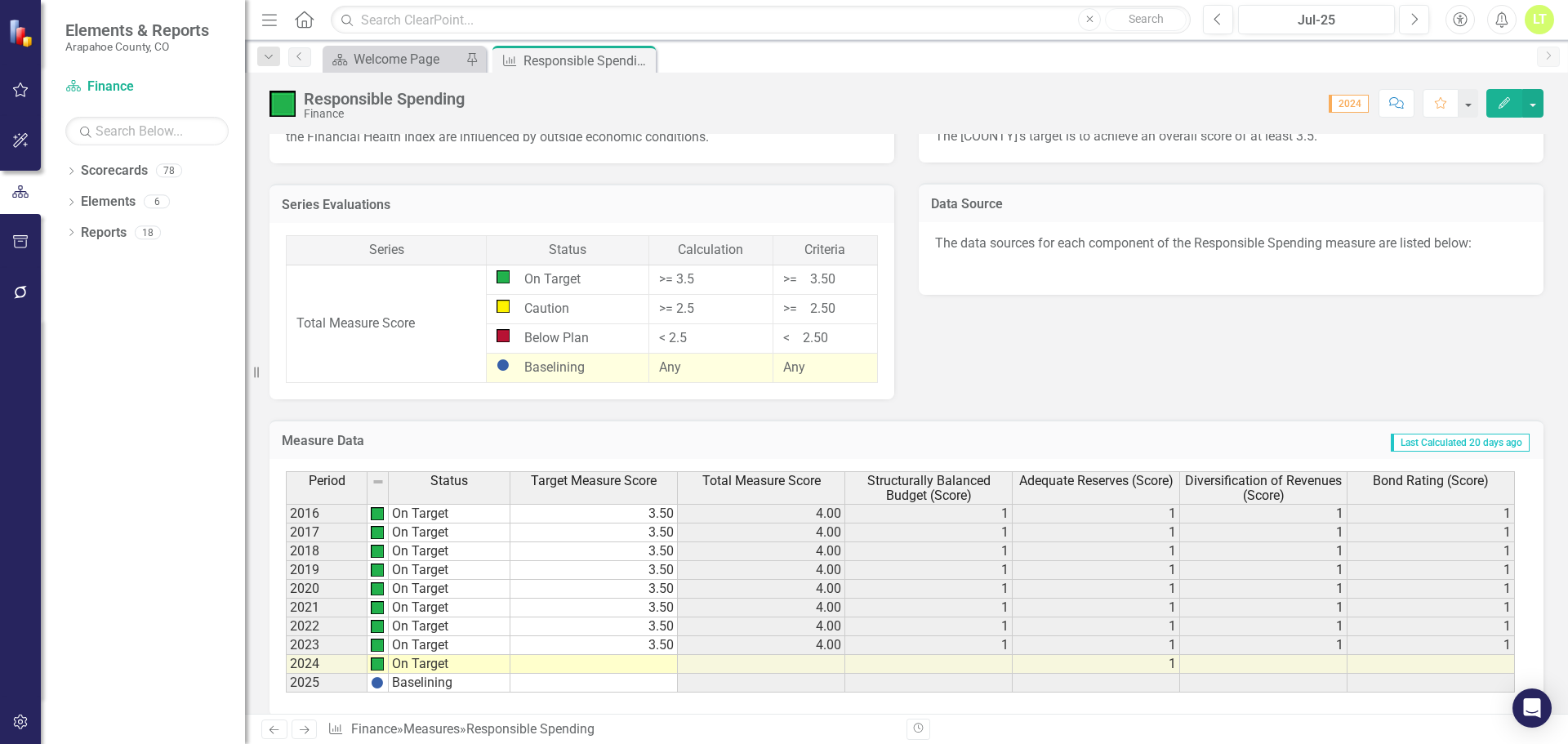 click 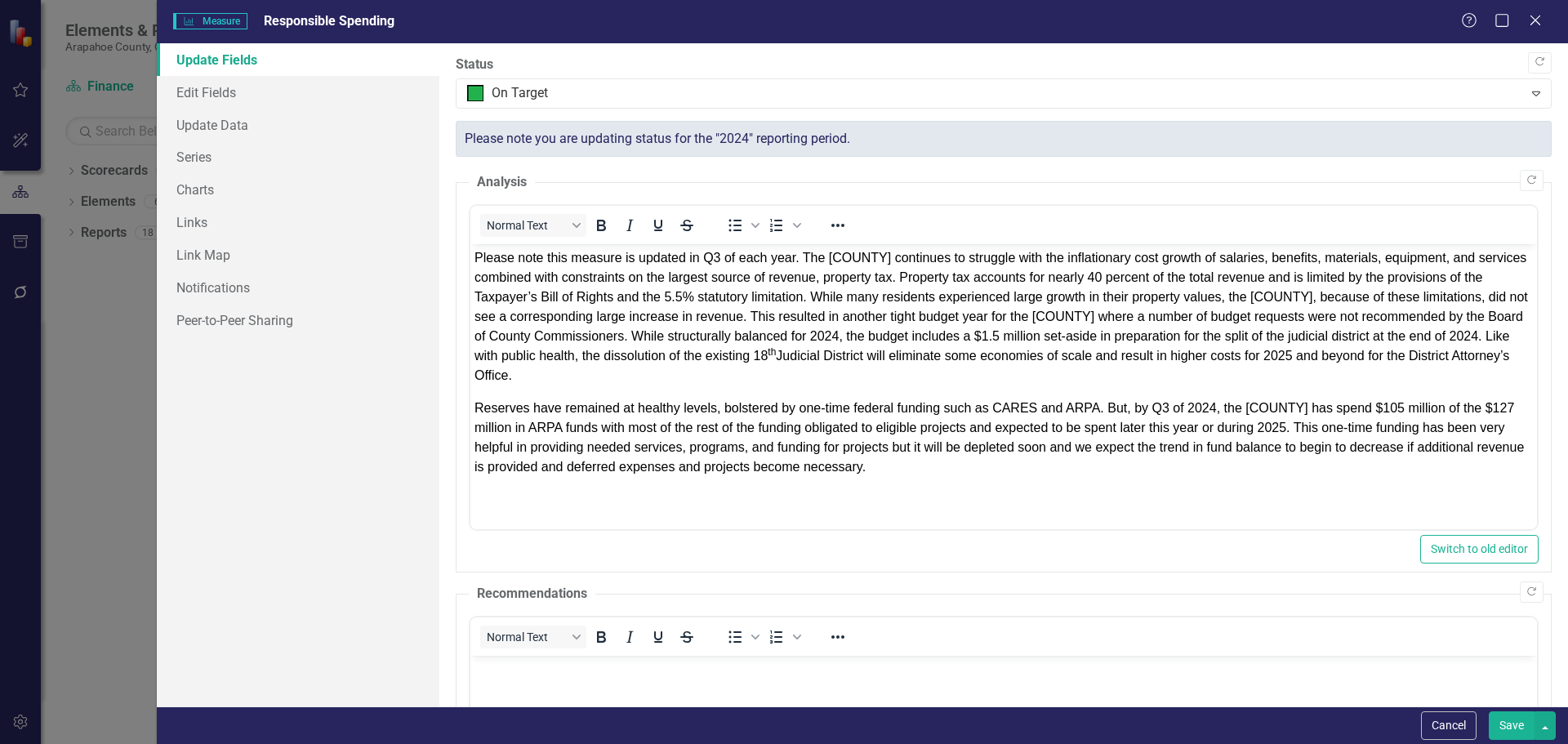 scroll, scrollTop: 0, scrollLeft: 0, axis: both 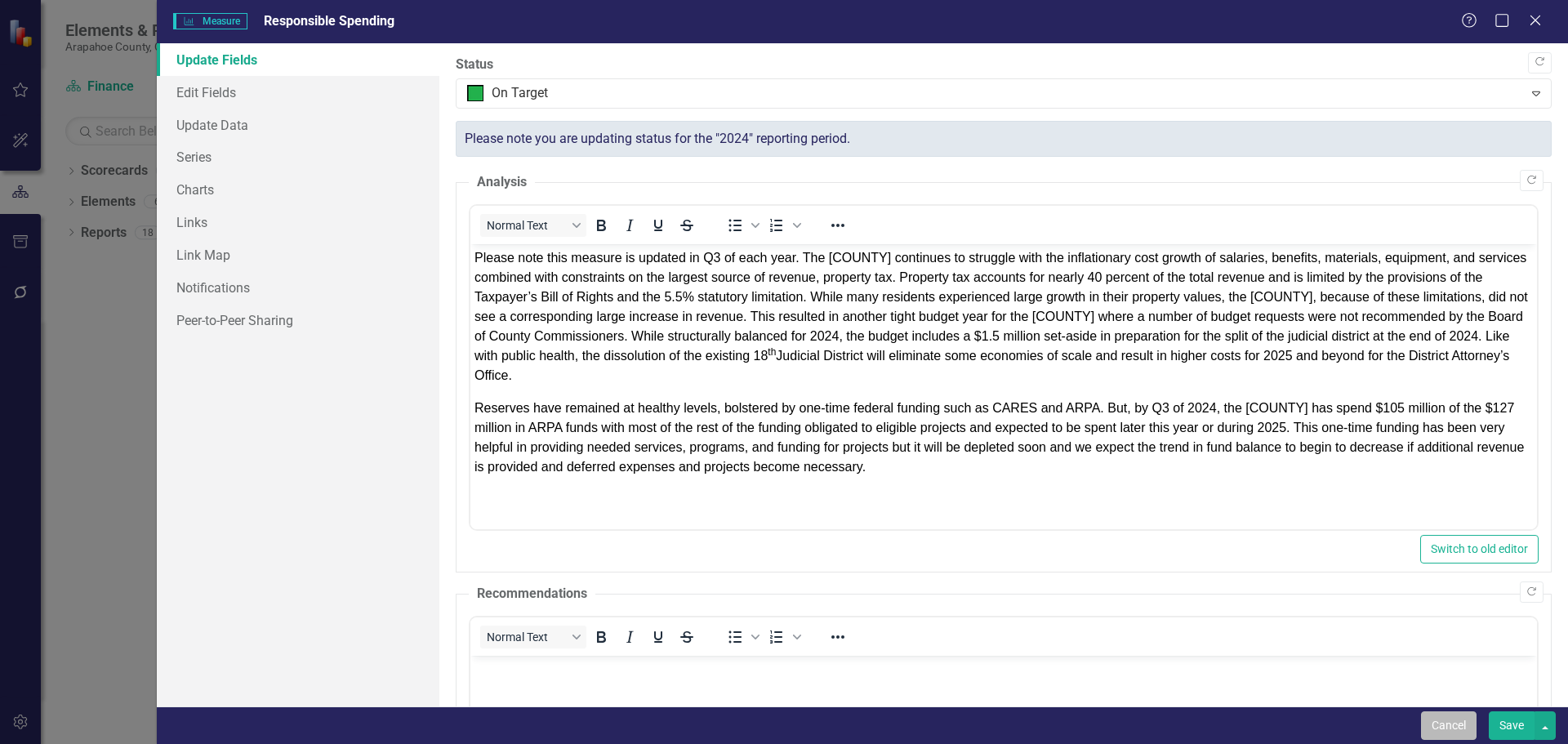 click on "Cancel" at bounding box center (1449, 725) 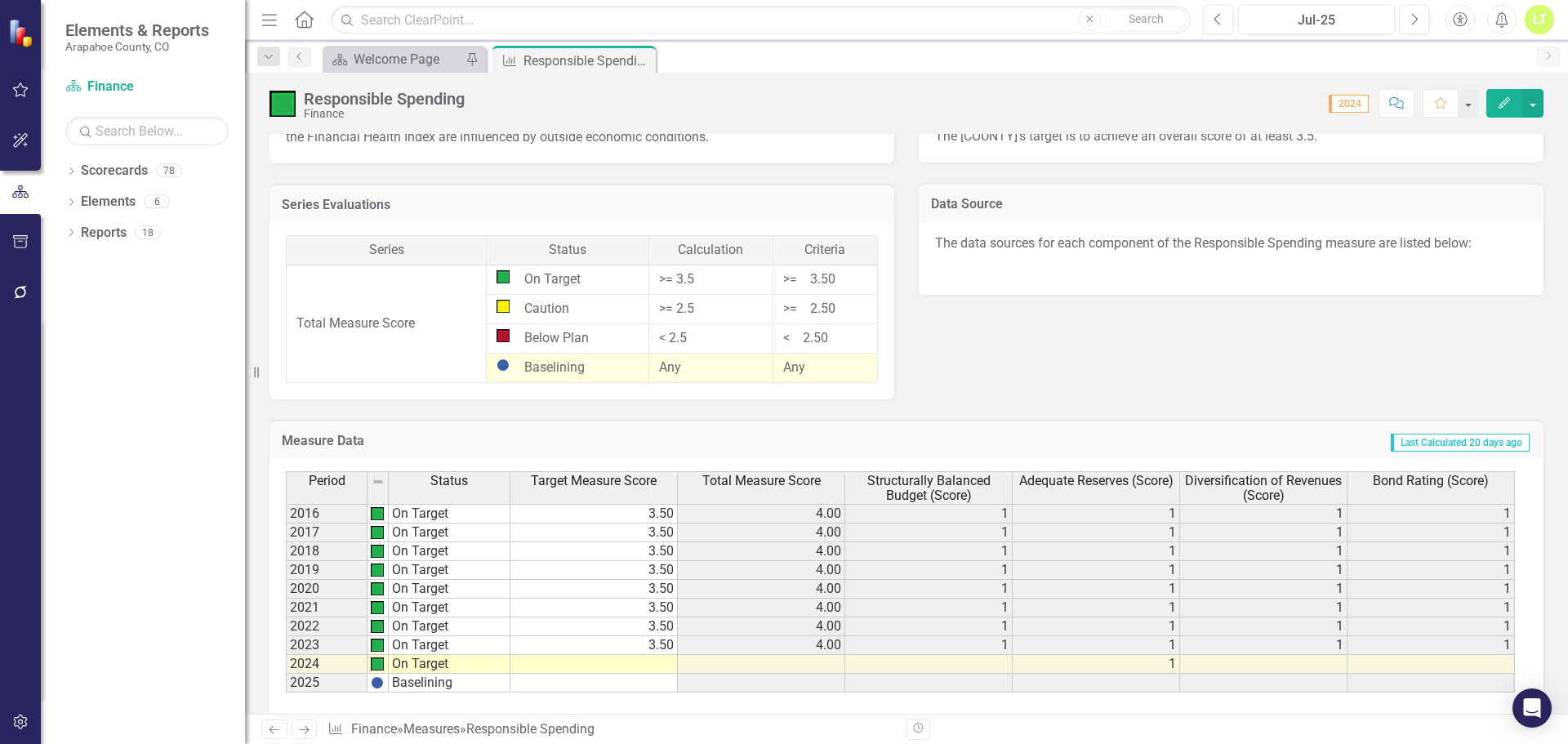 click on "Edit" 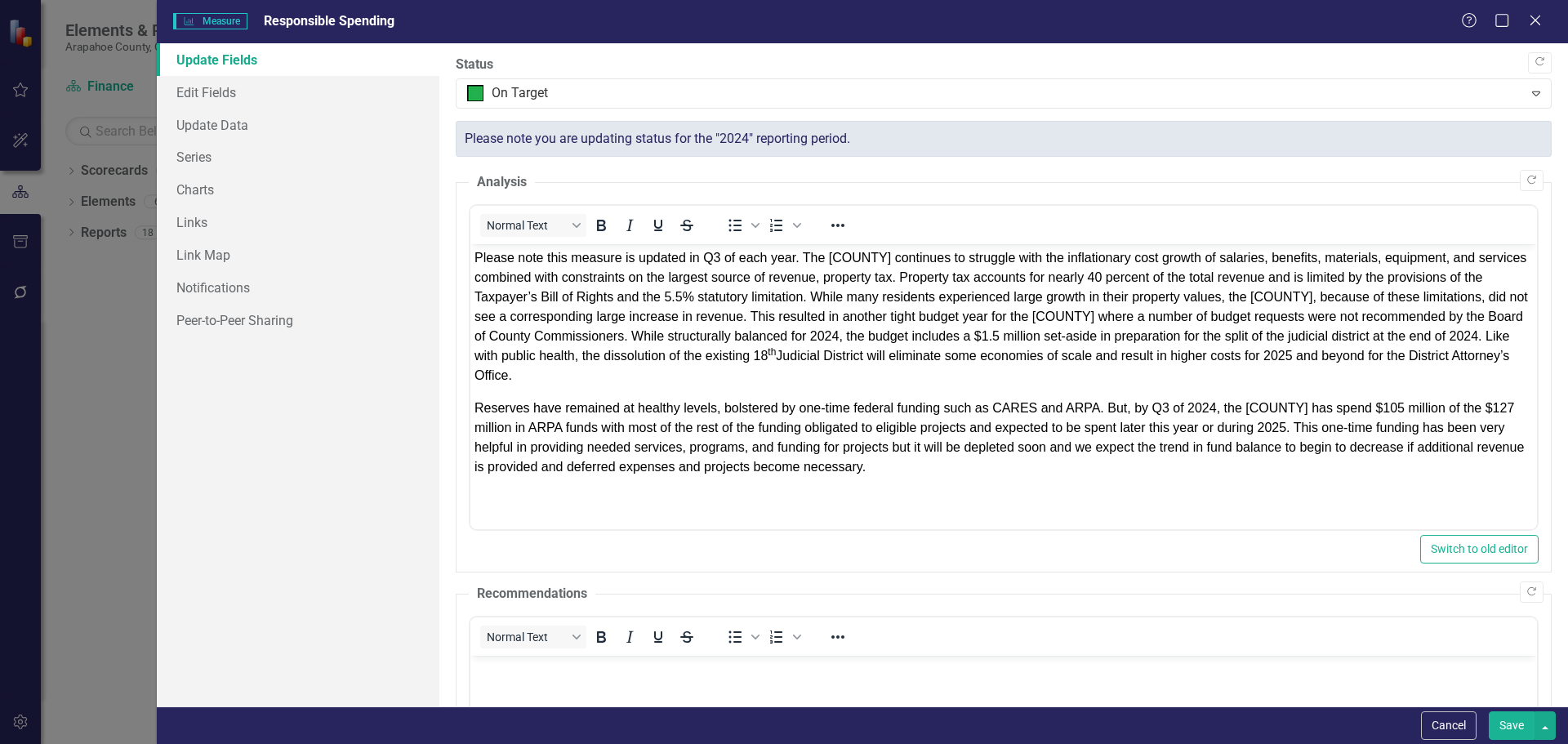 scroll, scrollTop: 0, scrollLeft: 0, axis: both 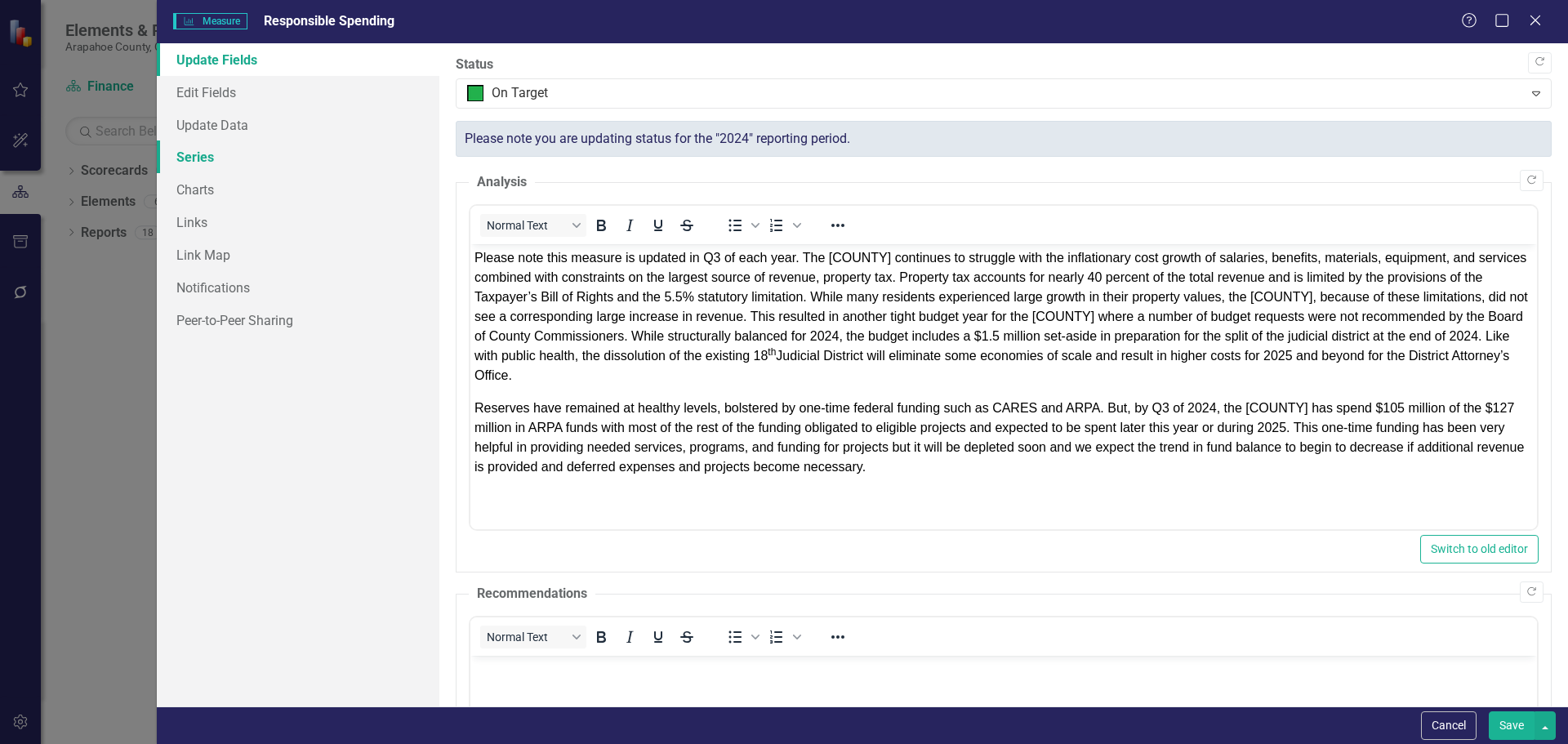 click on "Series" at bounding box center (298, 157) 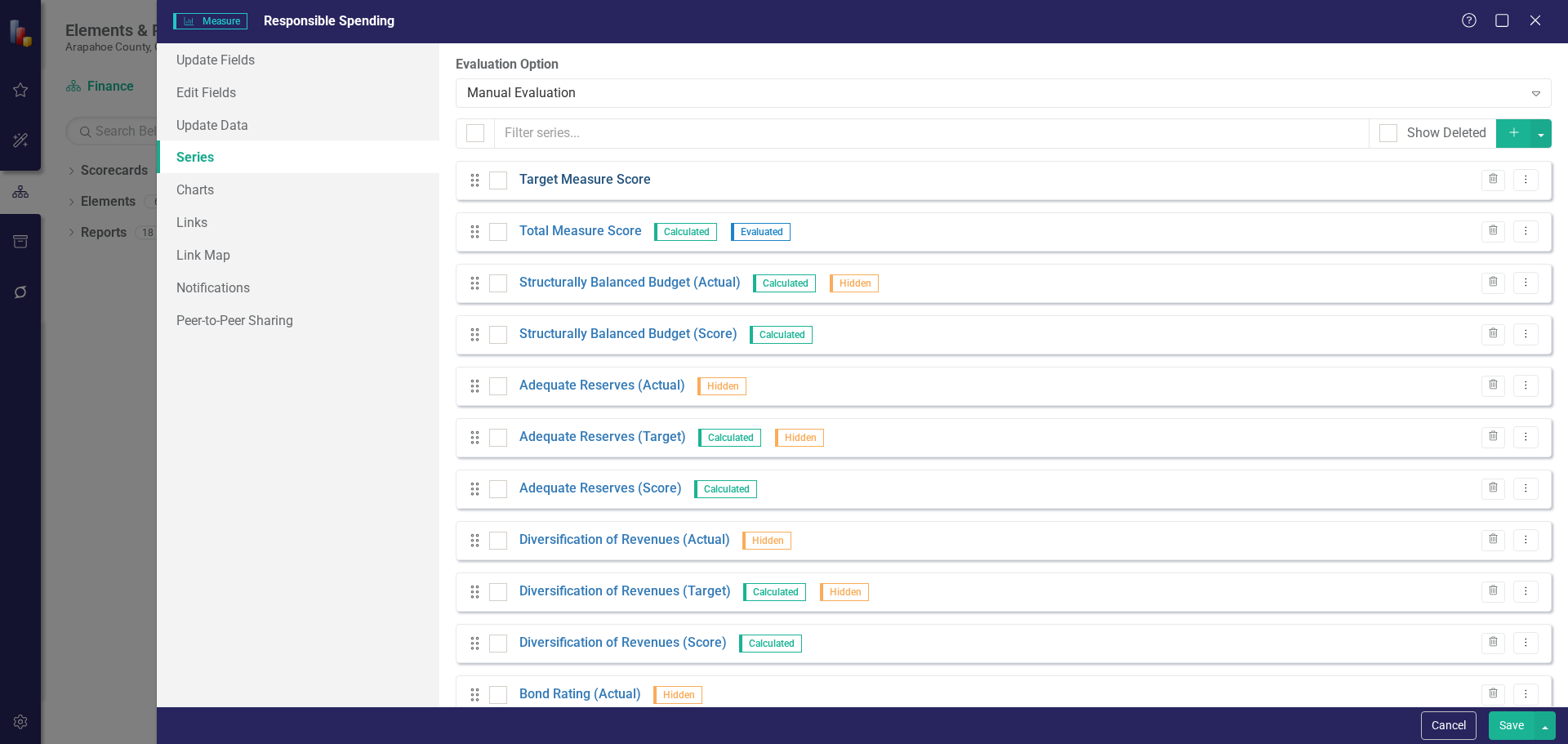 click on "Target Measure Score" at bounding box center [585, 180] 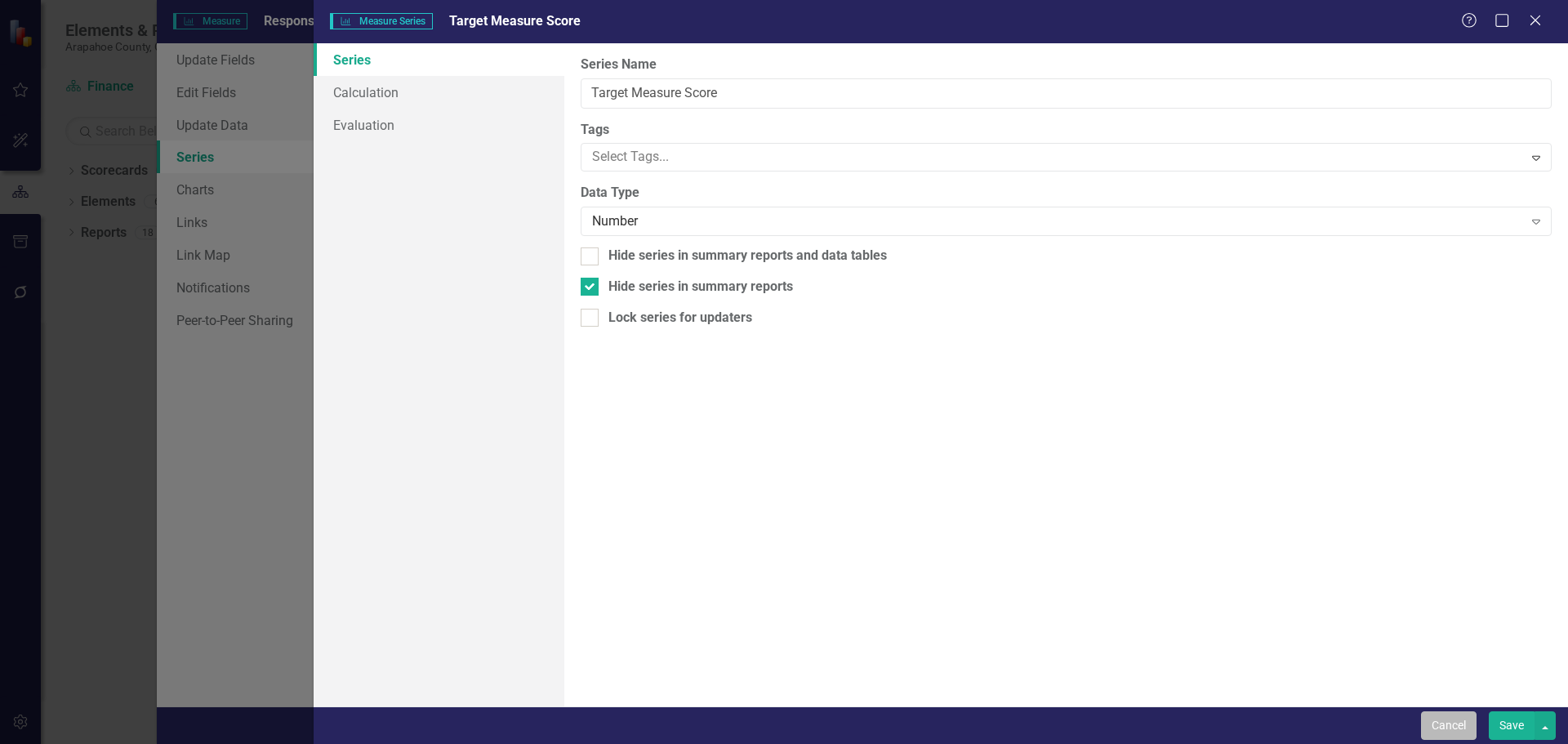 click on "Cancel" at bounding box center [1449, 725] 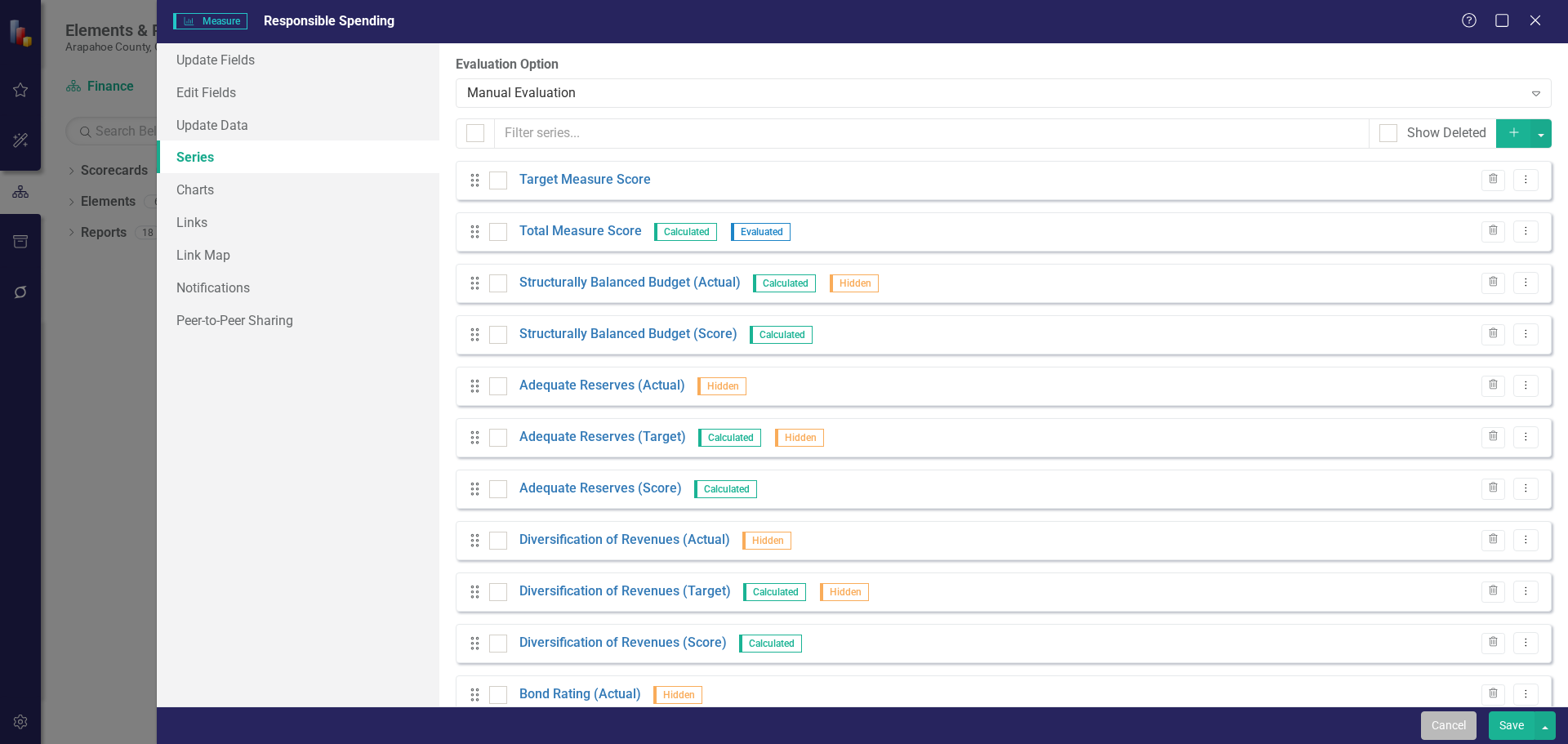 click on "Cancel" at bounding box center (1449, 725) 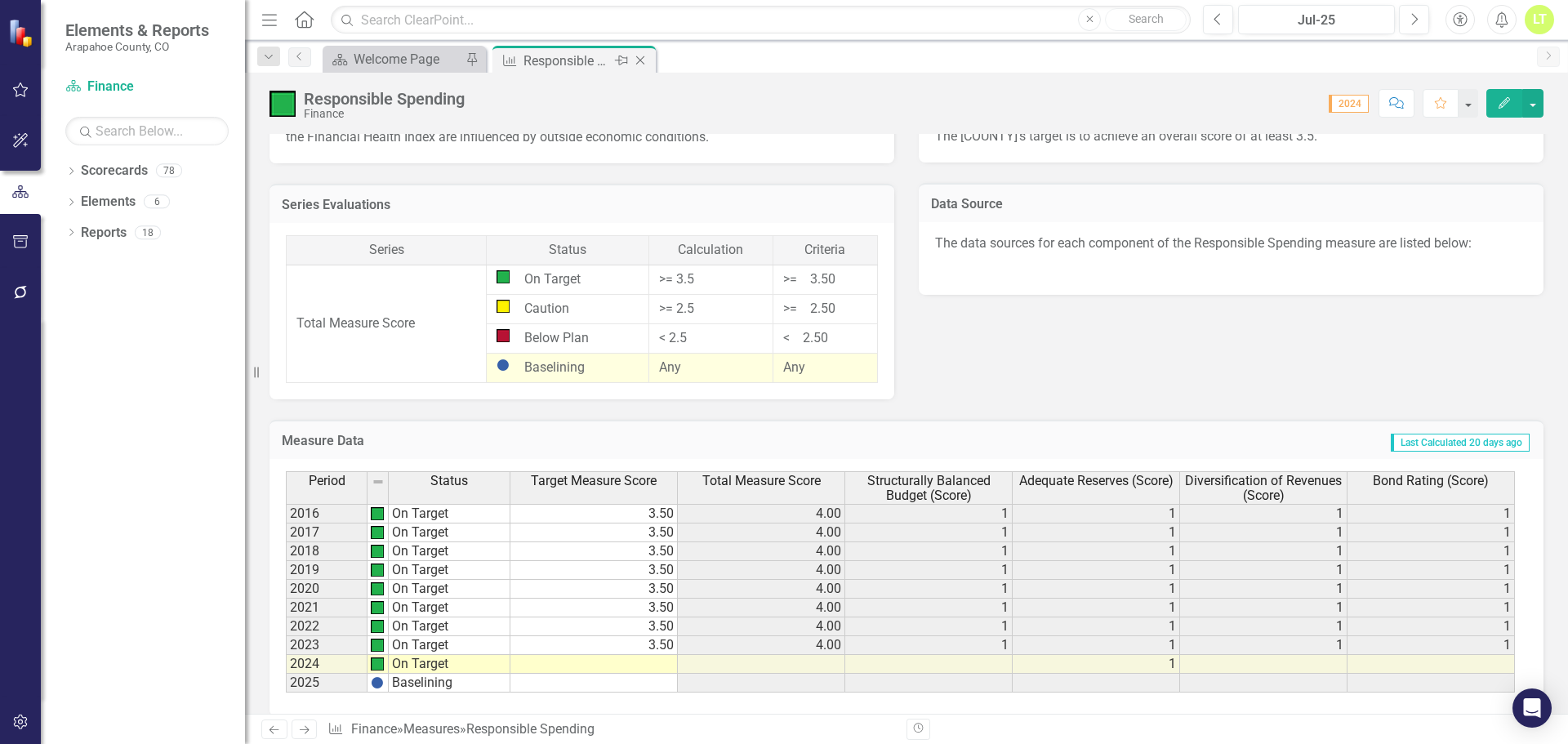 click on "Responsible Spending" at bounding box center (567, 60) 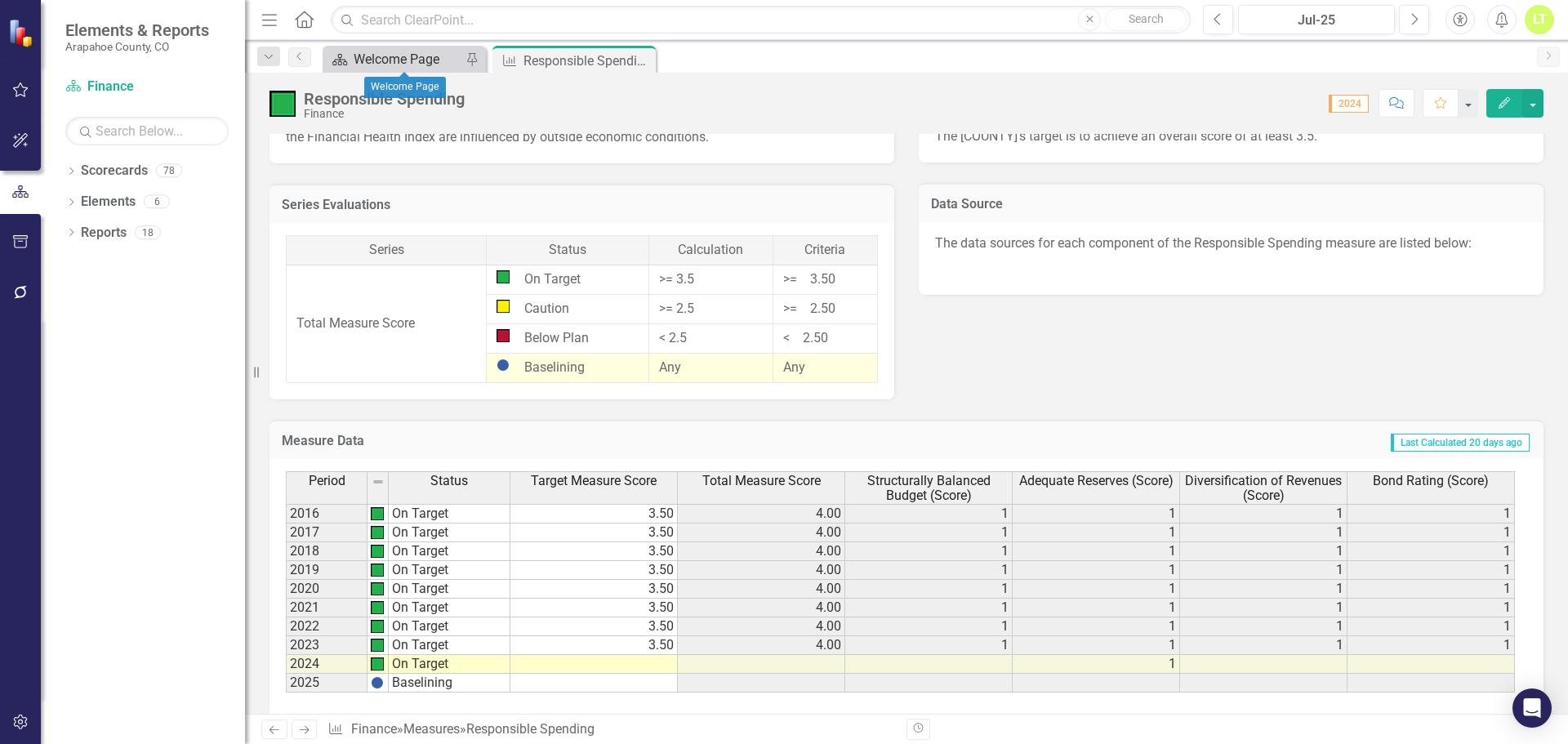 click on "Welcome Page" at bounding box center [408, 59] 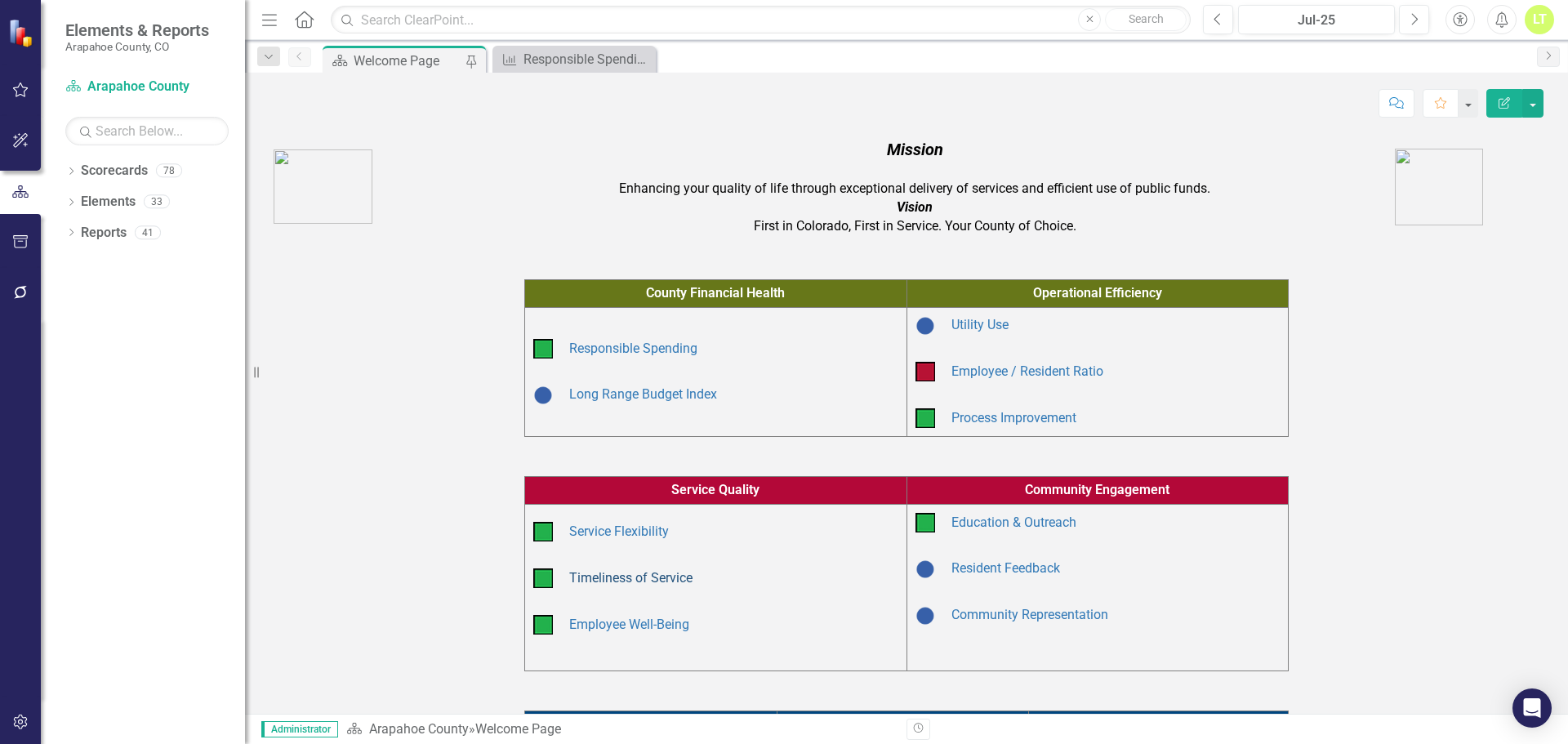 click on "Timeliness of Service" at bounding box center (630, 577) 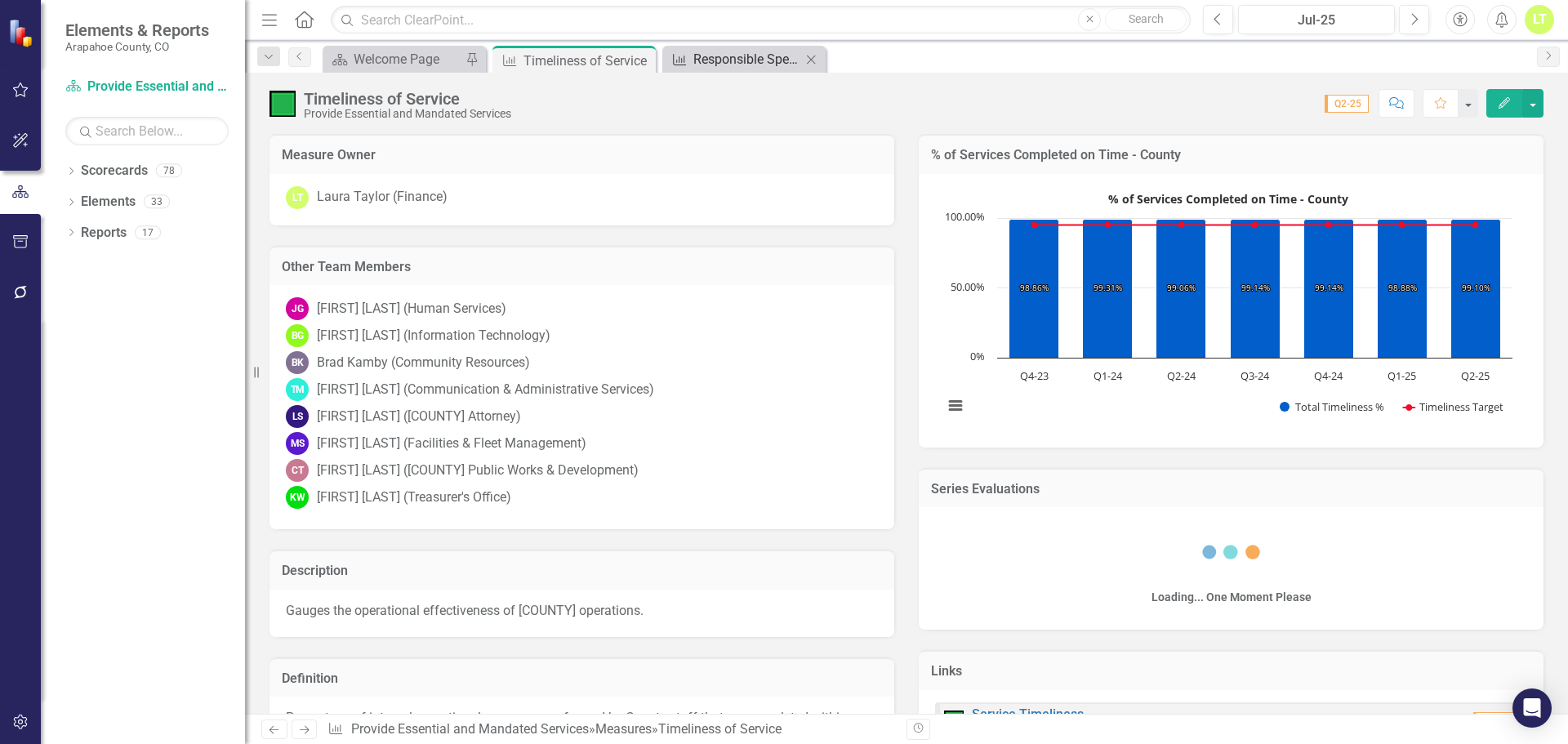click on "Measure" 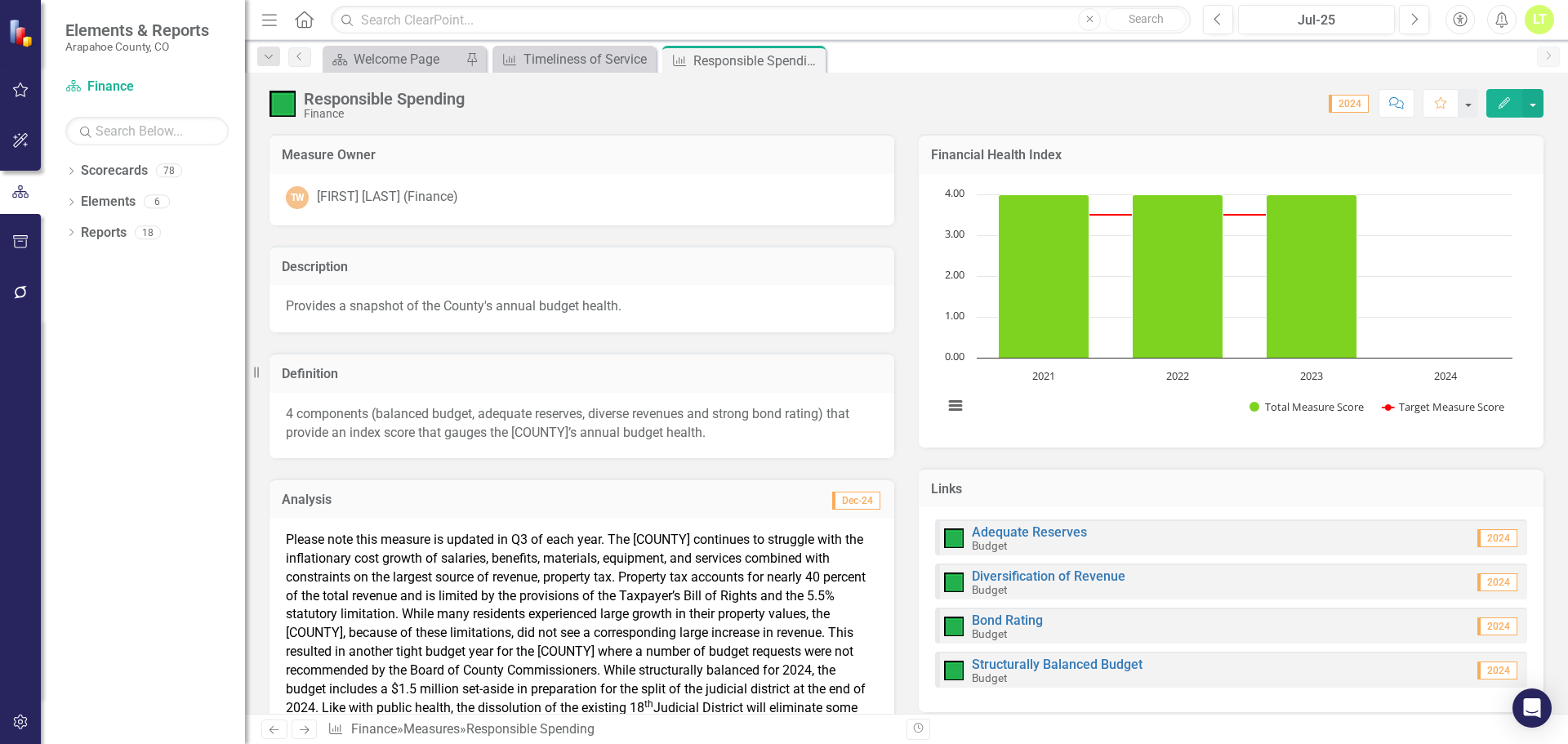 click on "Diversification of Revenue Budget" at bounding box center [1035, 582] 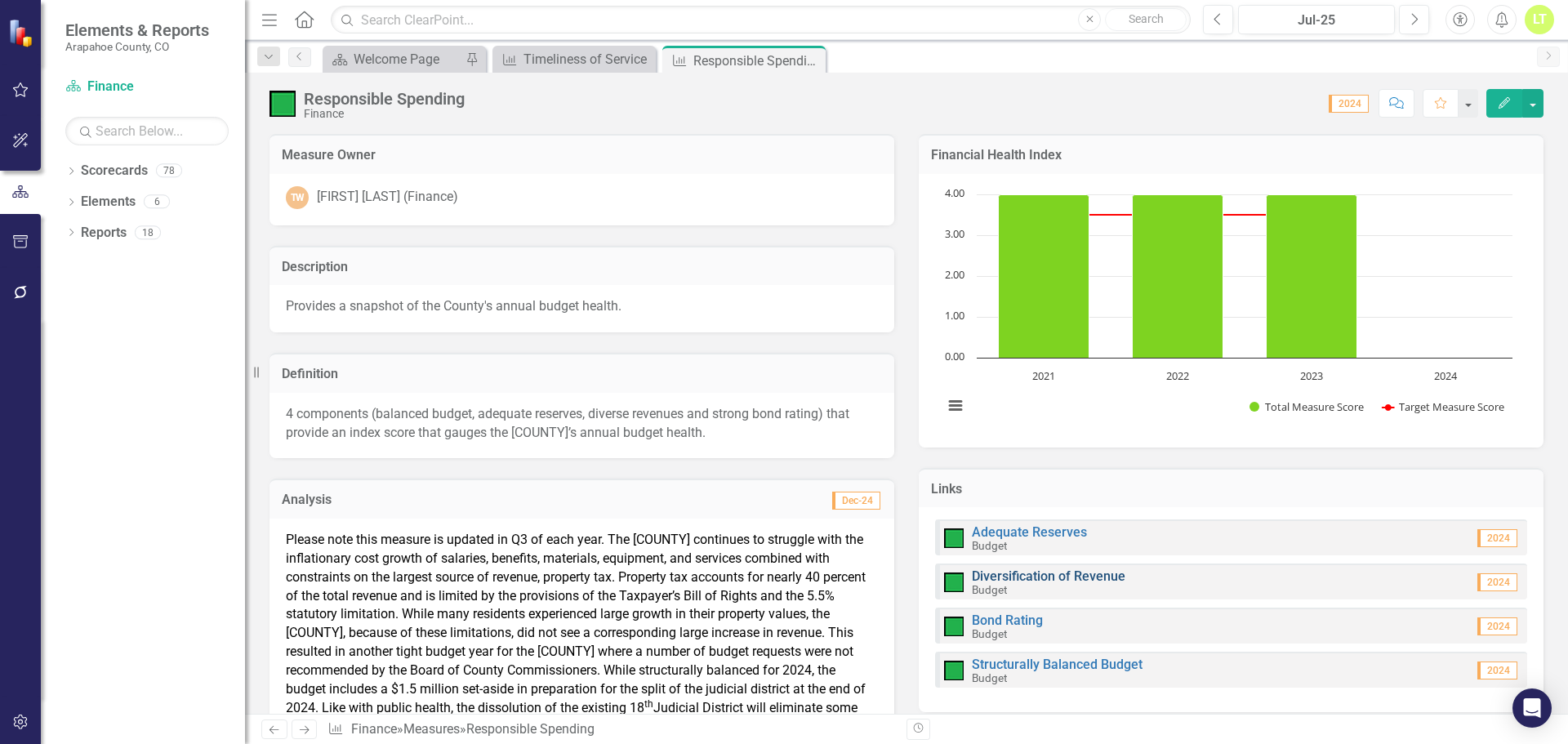 click on "Diversification of Revenue" at bounding box center (1049, 576) 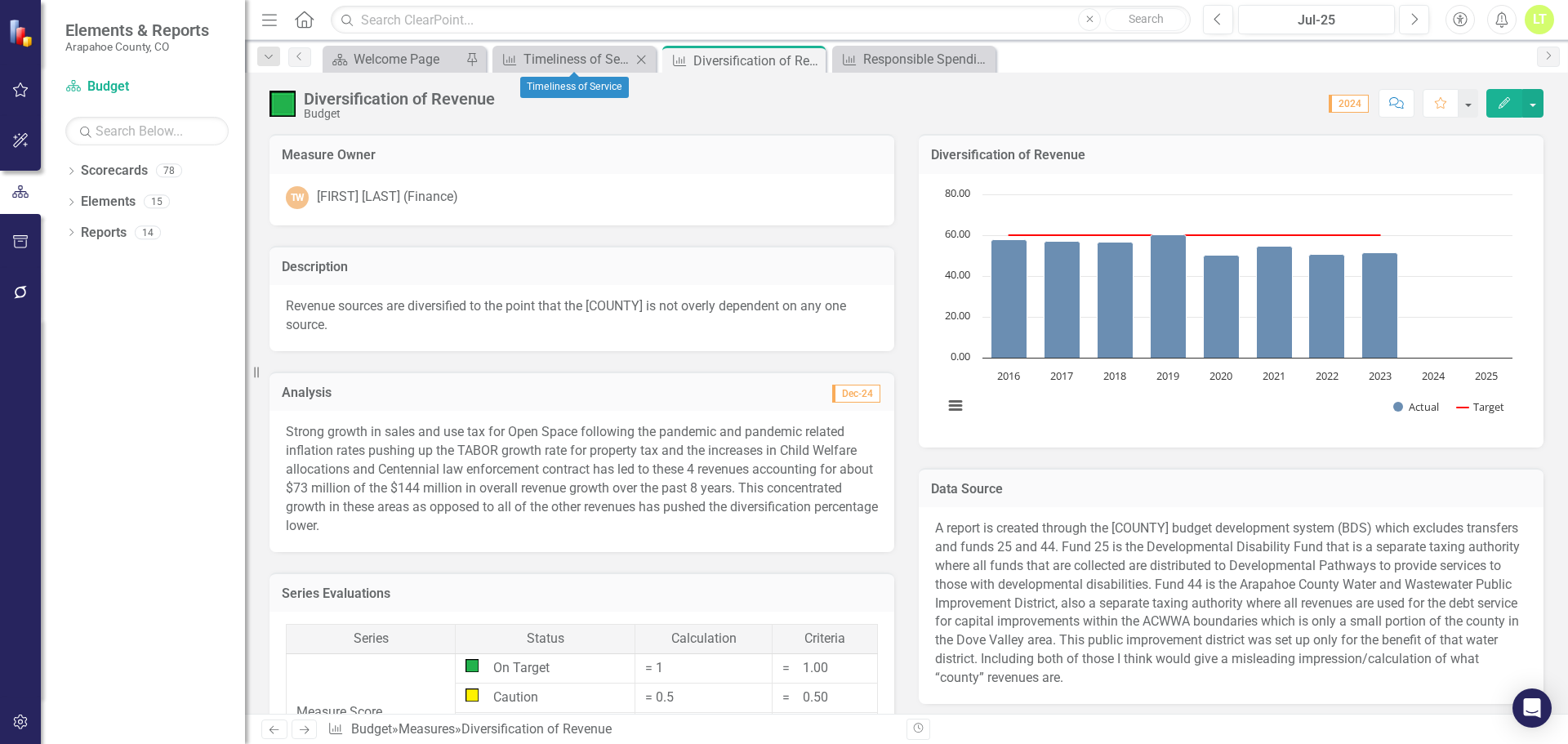 click on "Close" 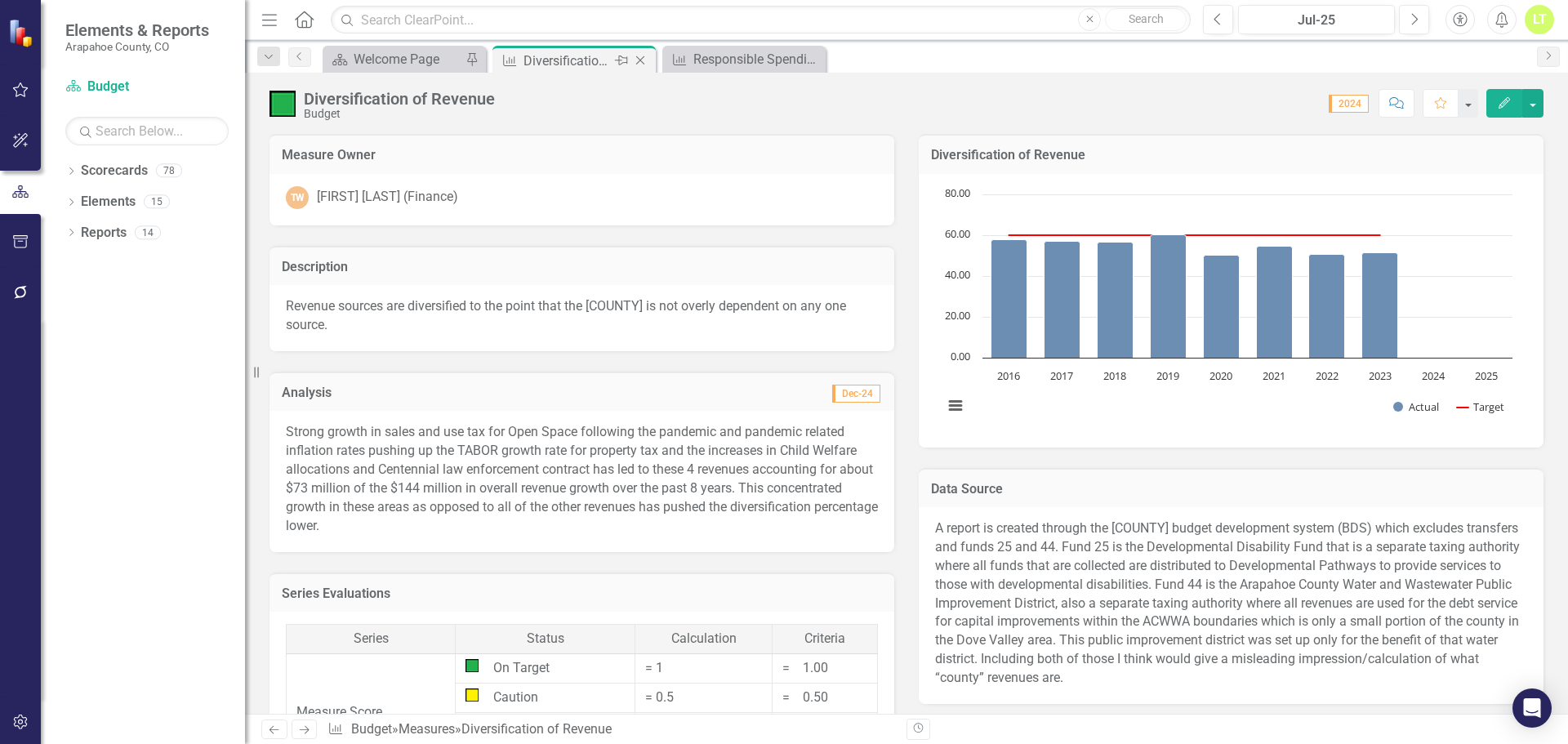click on "Close" 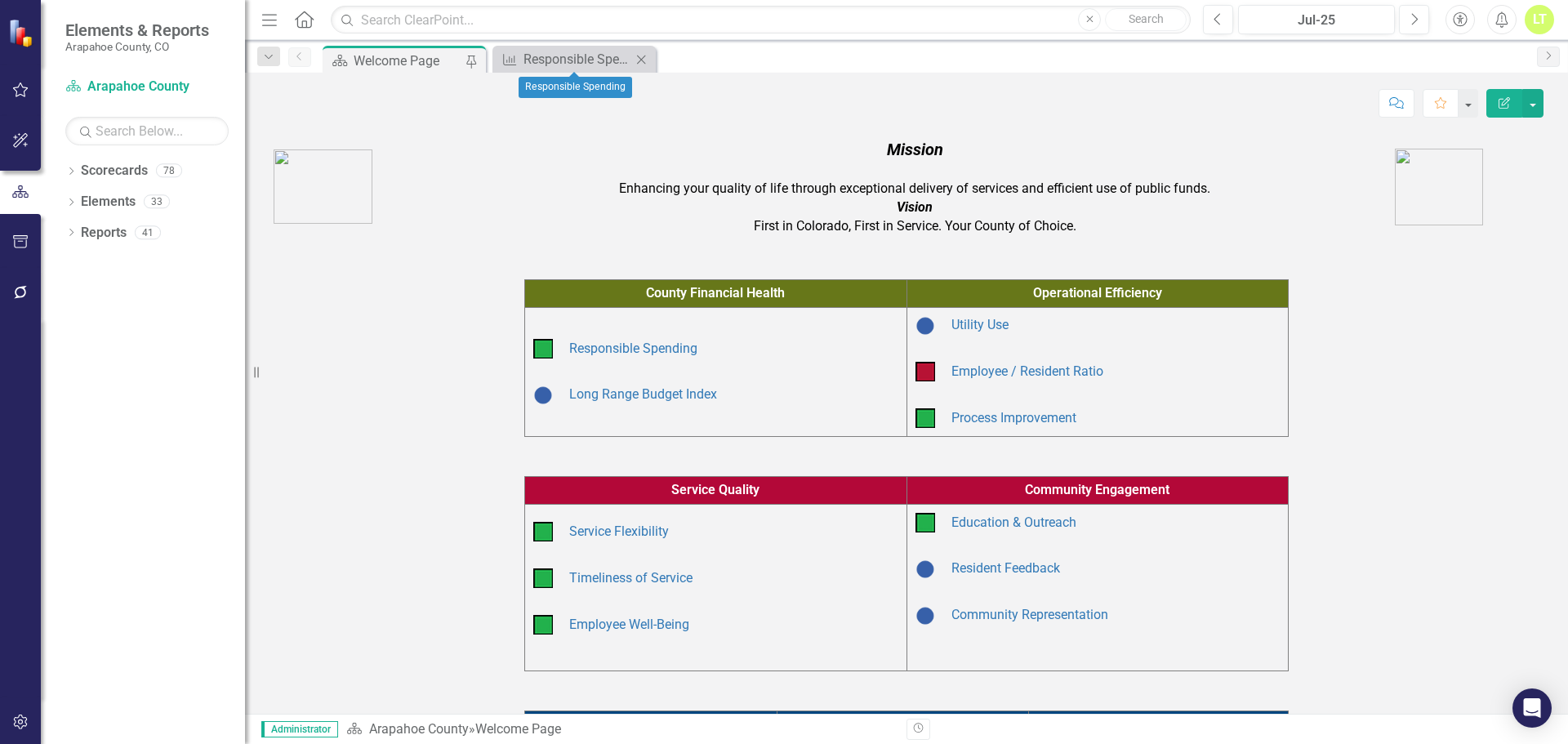 click on "Close" 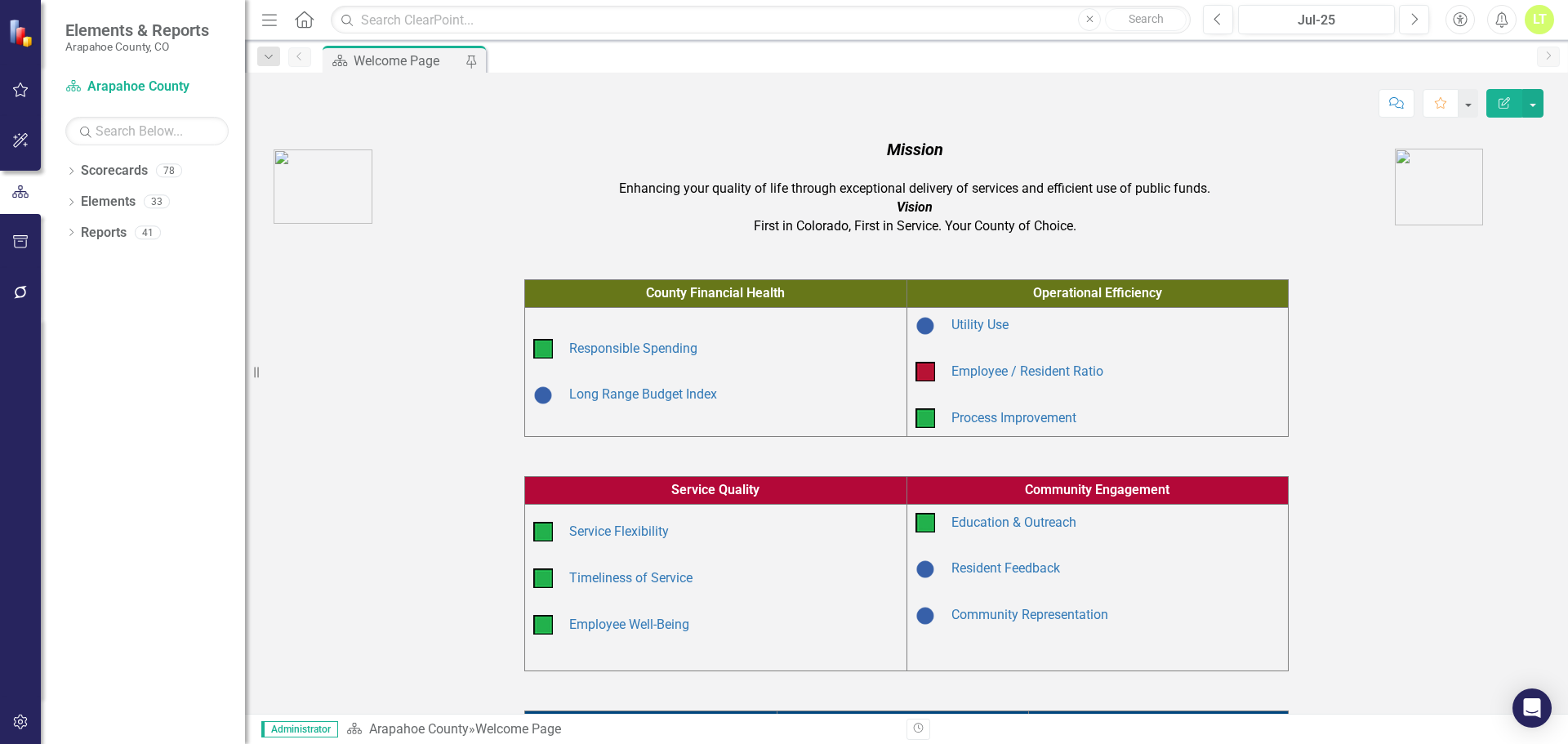 click on "Responsible Spending" at bounding box center [733, 349] 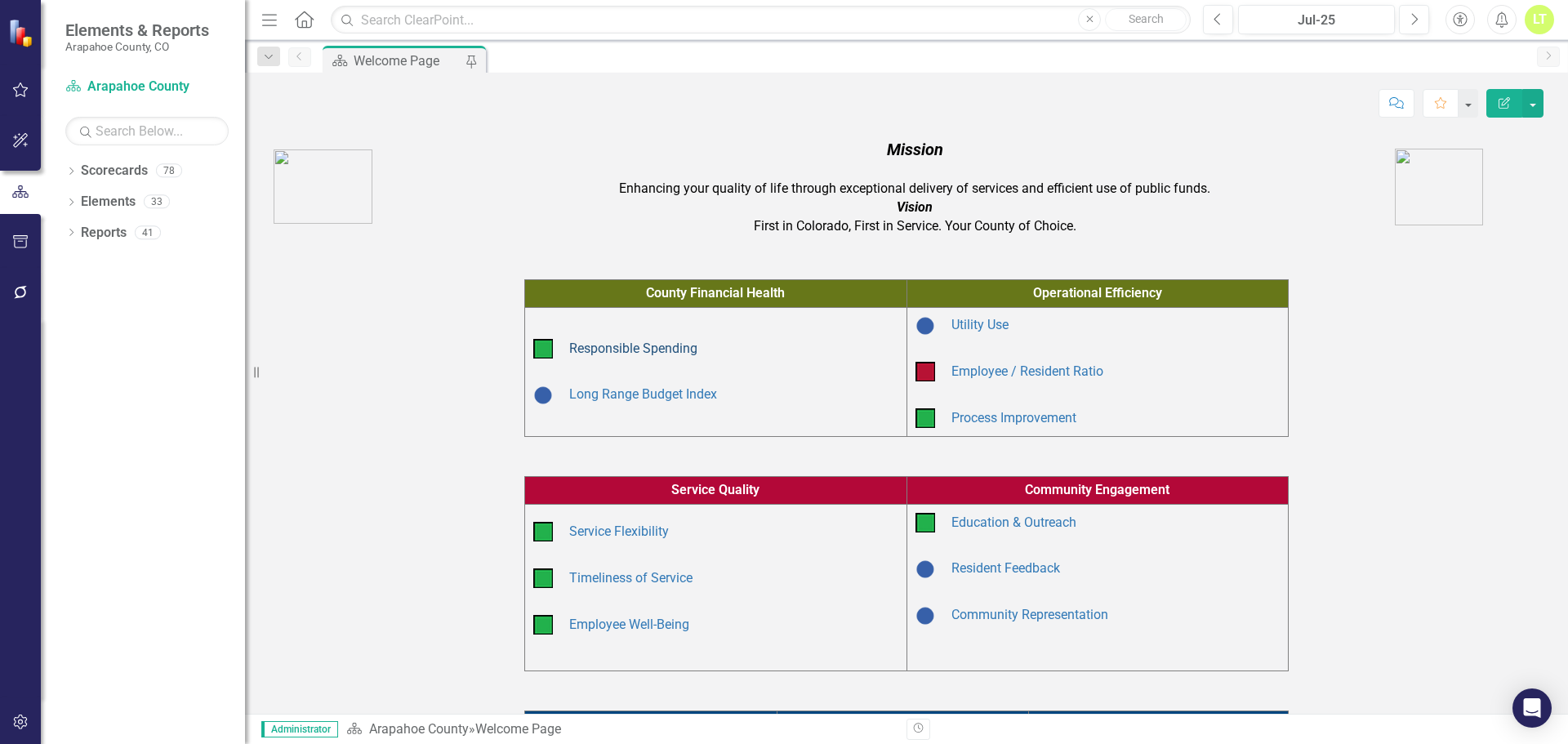 click on "Responsible Spending" at bounding box center (633, 348) 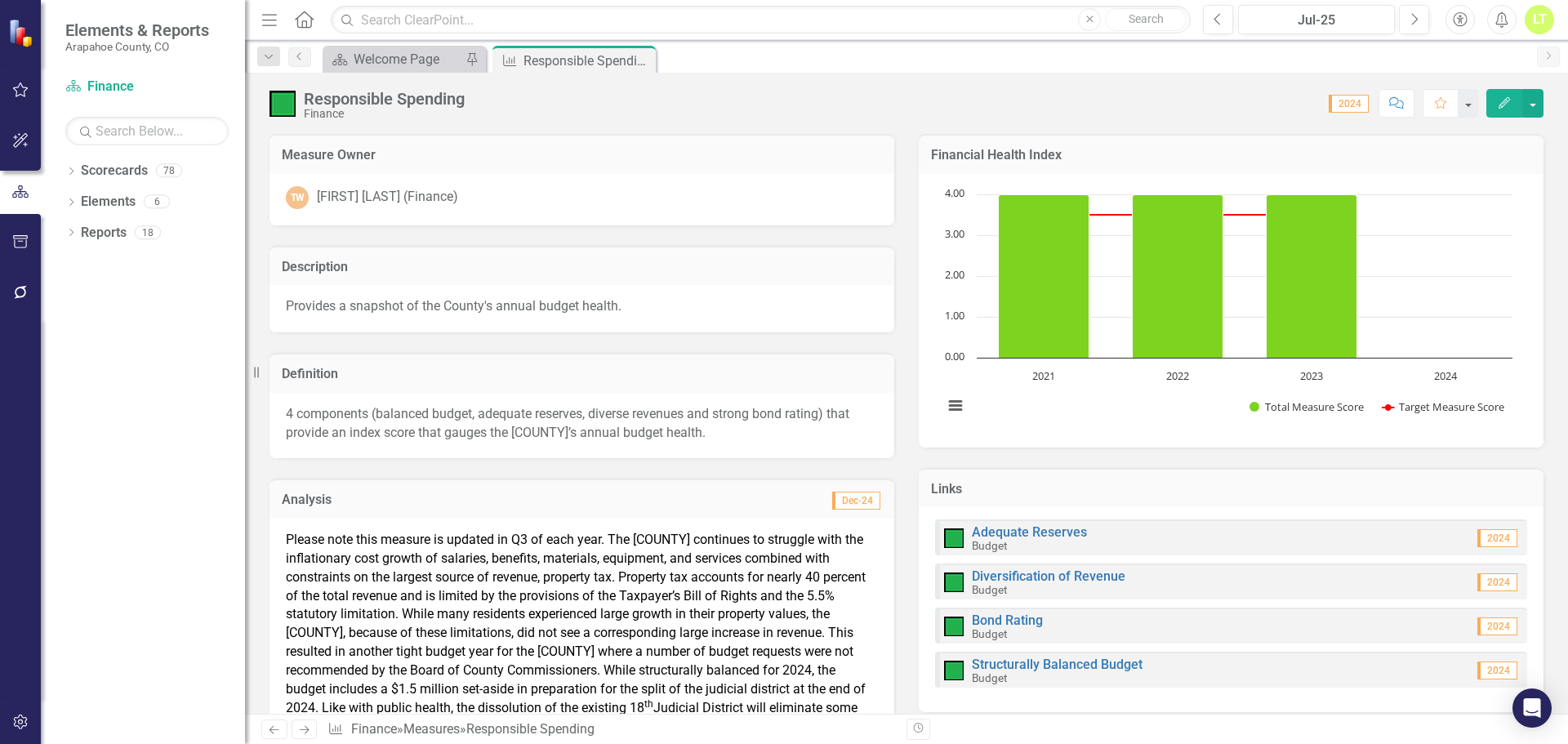 click on "Provides a snapshot of the County's annual budget health." at bounding box center (581, 306) 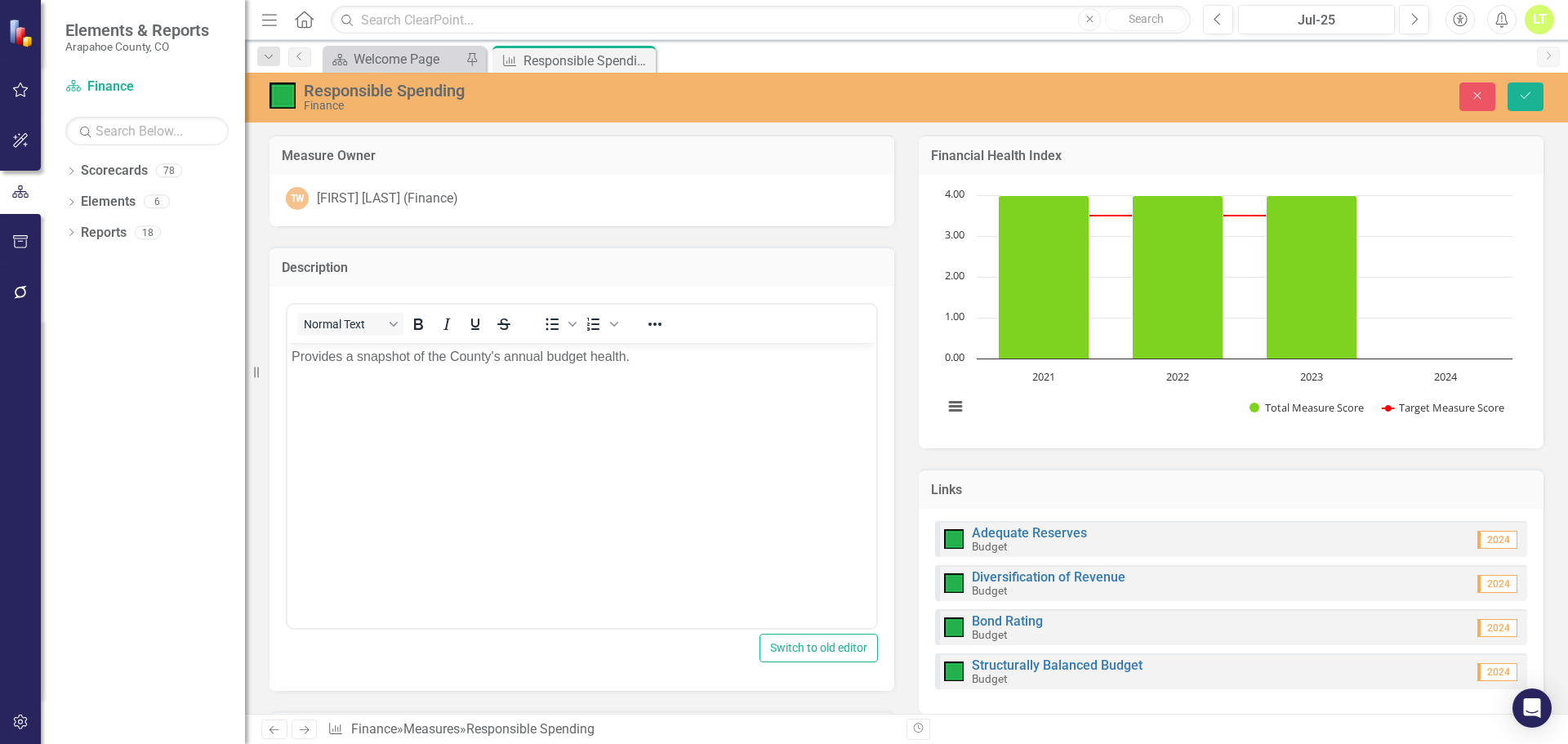 scroll, scrollTop: 0, scrollLeft: 0, axis: both 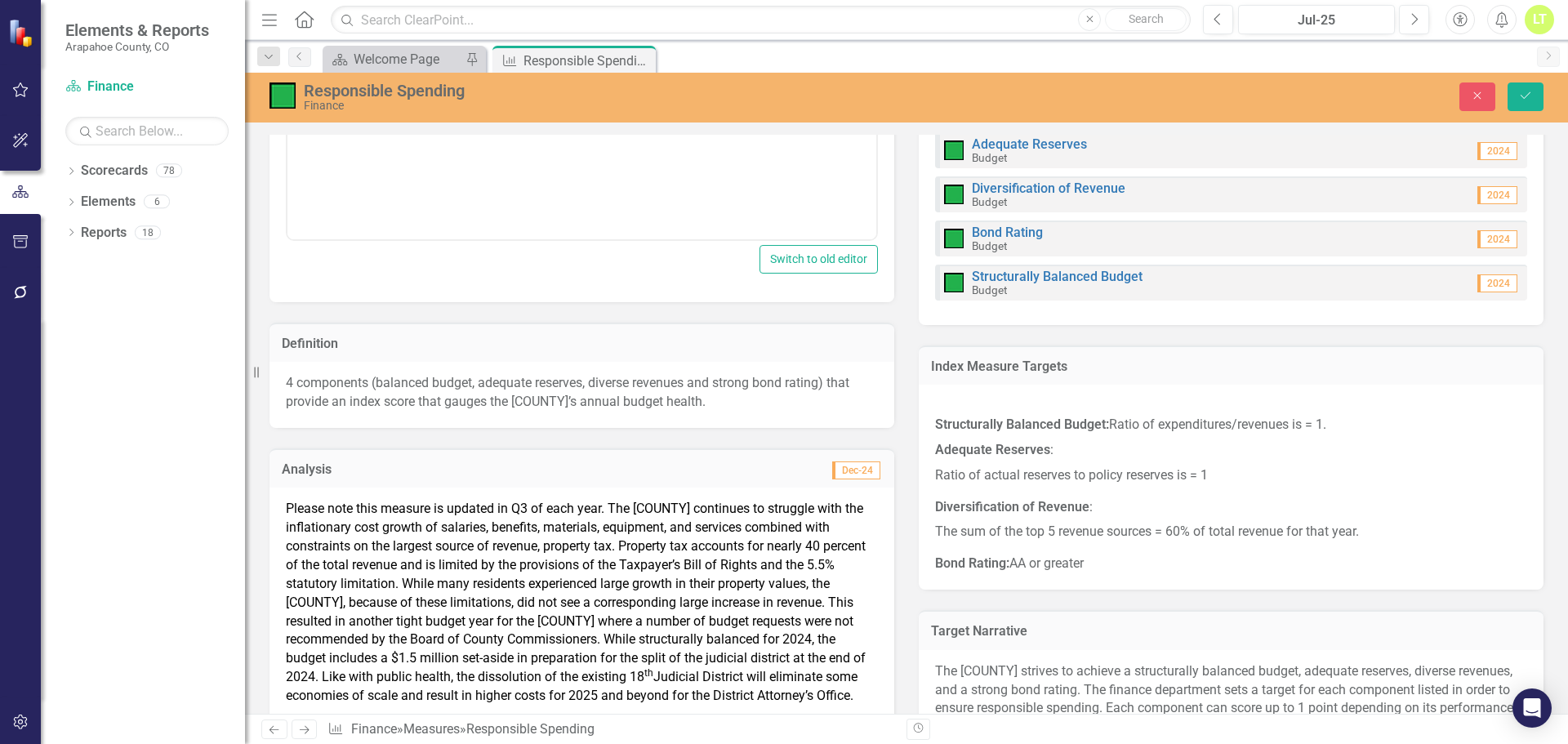 click on "4 components (balanced budget, adequate reserves, diverse revenues and strong bond rating) that provide an index score that gauges the [COUNTY]’s annual budget health." at bounding box center (581, 393) 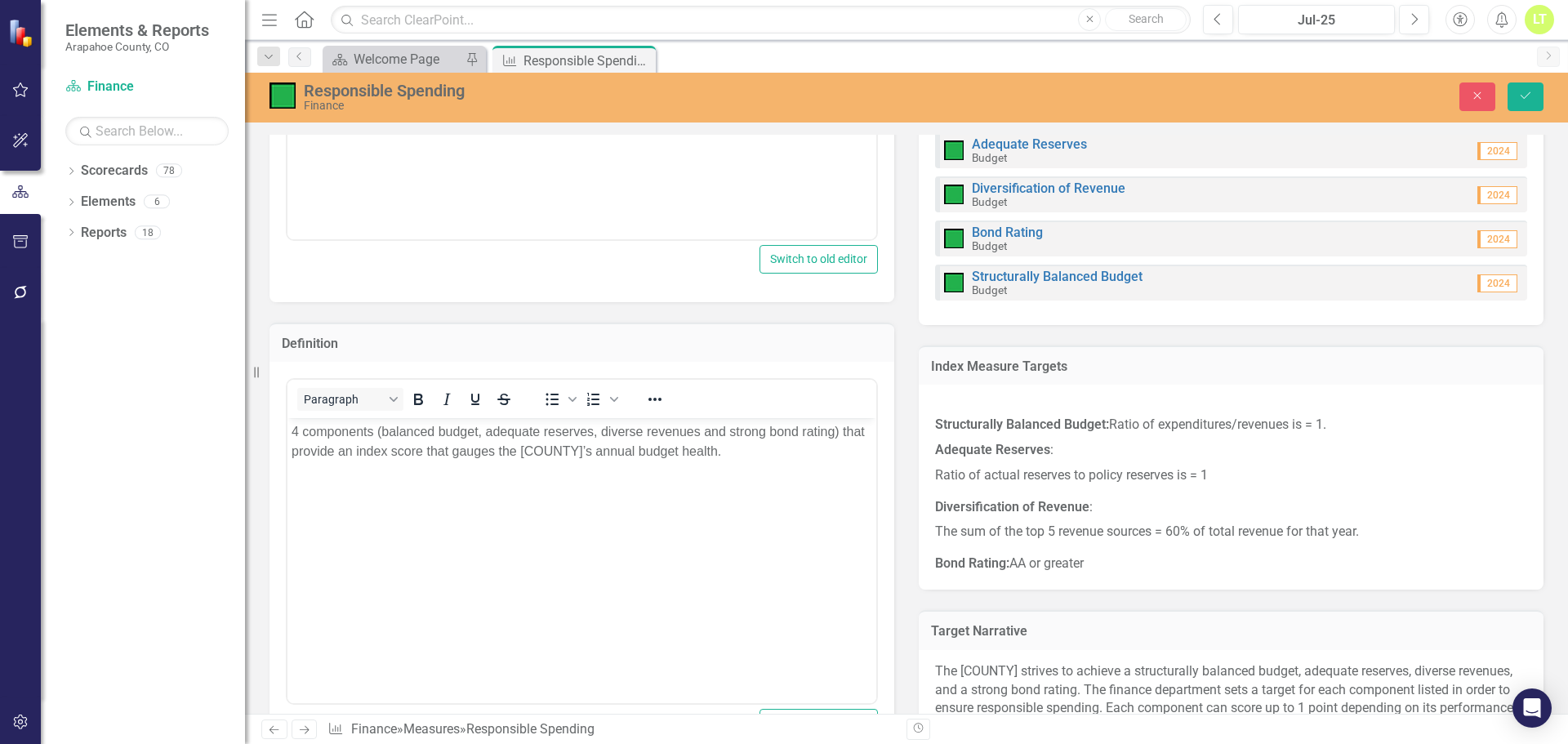 scroll, scrollTop: 0, scrollLeft: 0, axis: both 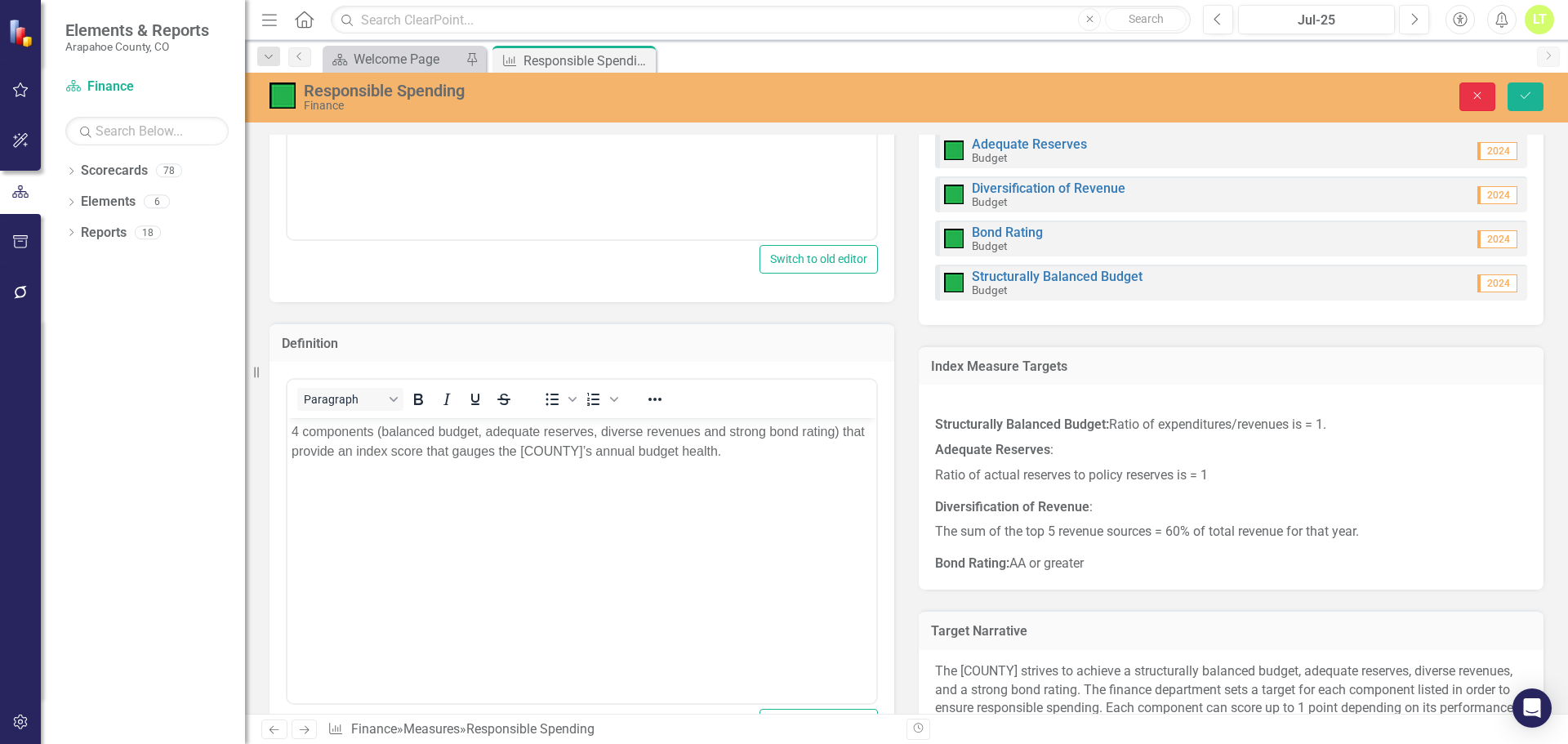 click on "Close" at bounding box center (1477, 96) 